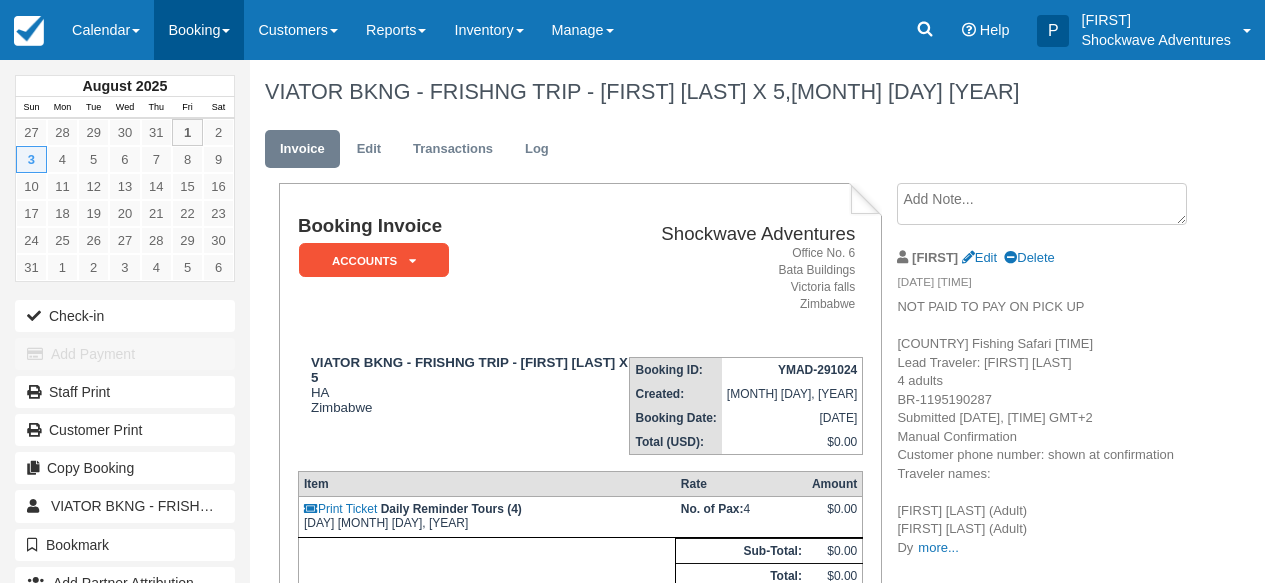 scroll, scrollTop: 0, scrollLeft: 0, axis: both 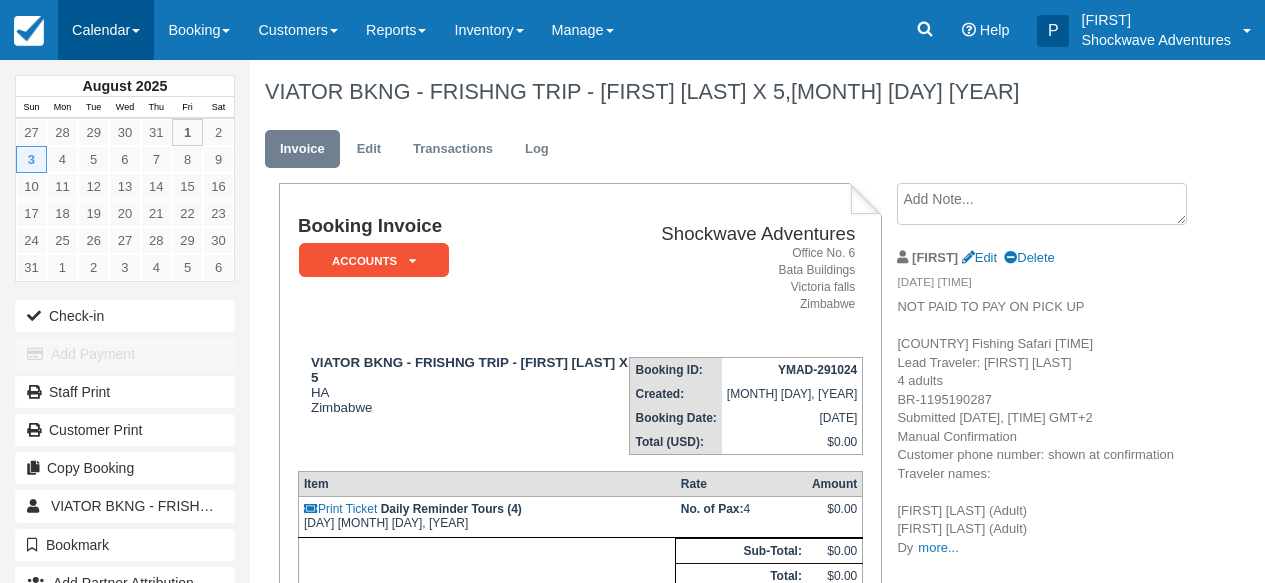 click on "Calendar" at bounding box center [106, 30] 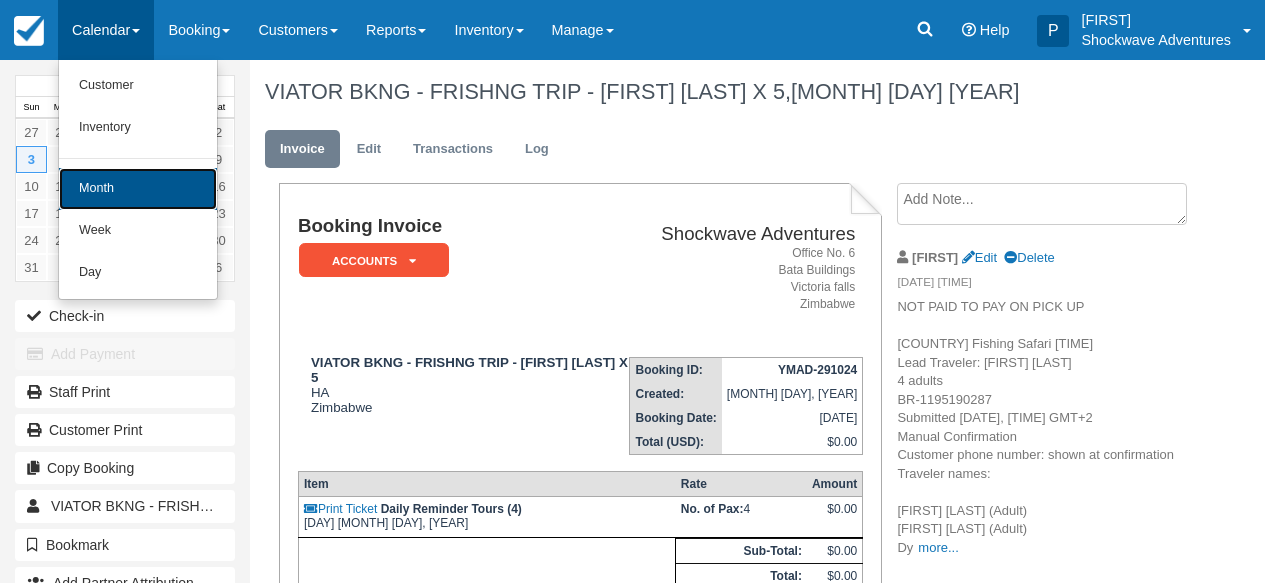 click on "Month" at bounding box center [138, 189] 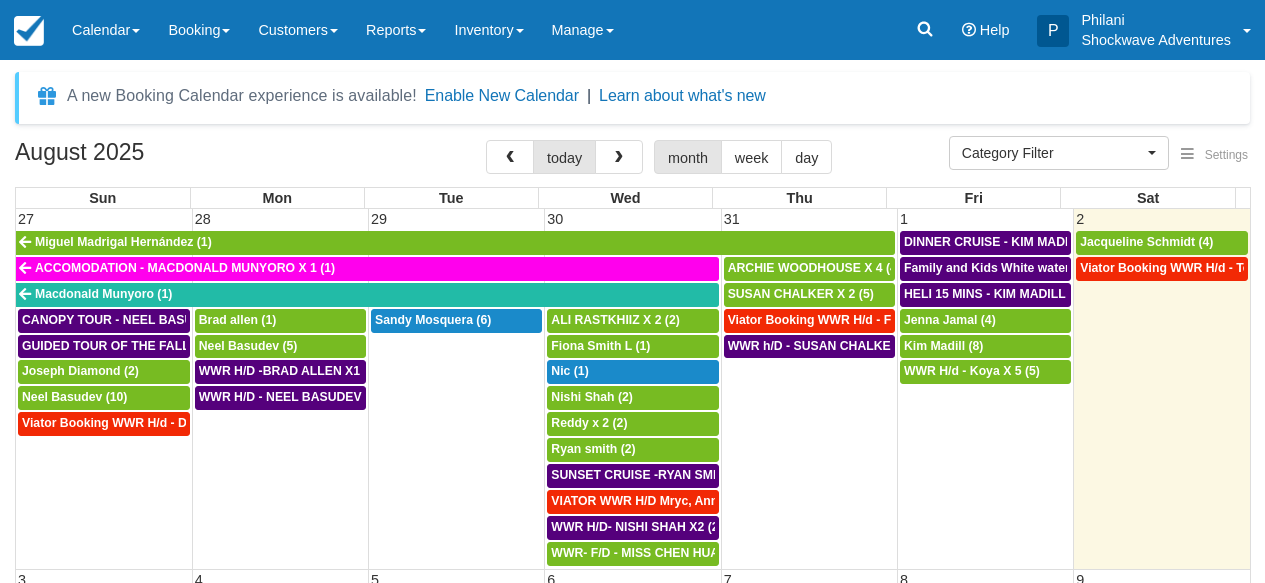 select 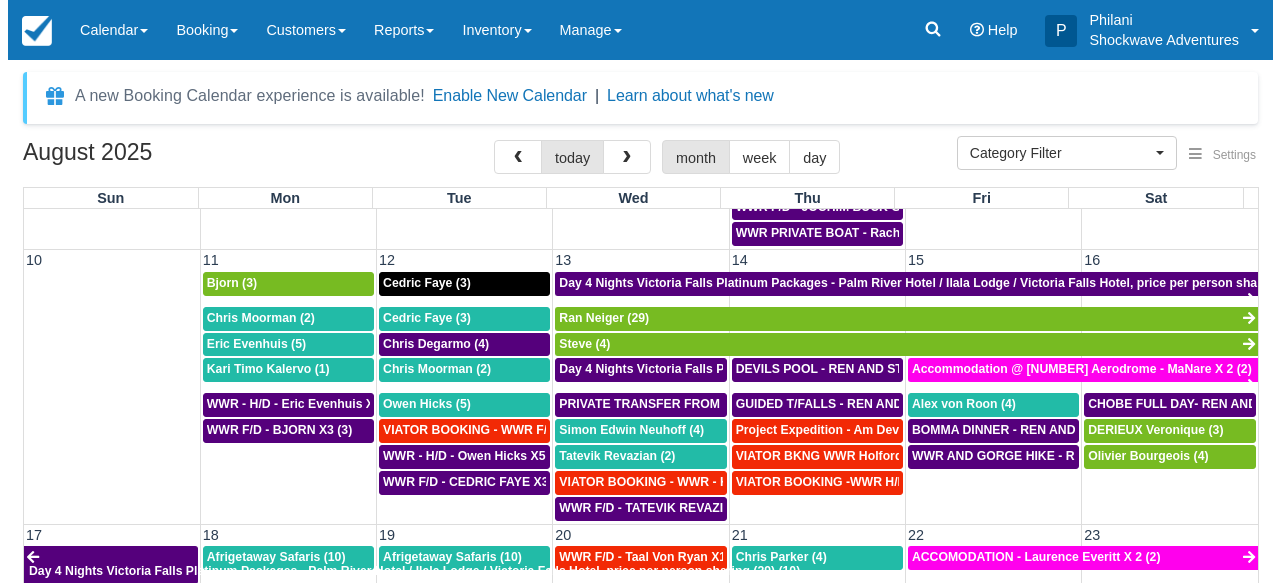 scroll, scrollTop: 540, scrollLeft: 0, axis: vertical 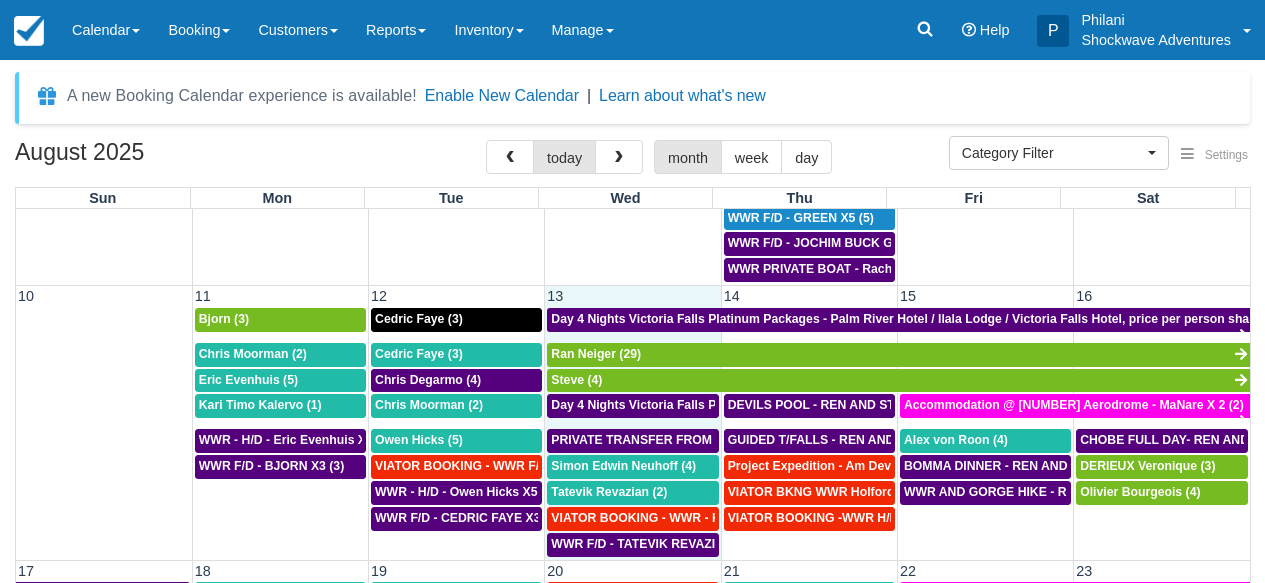 click on "13" at bounding box center (633, 296) 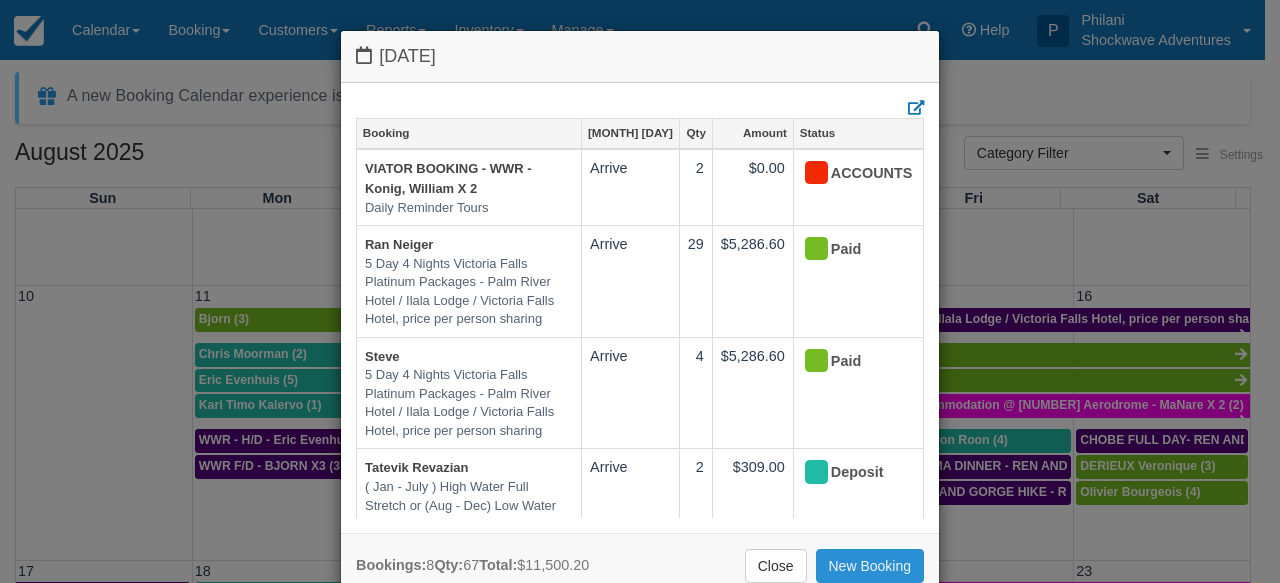 click on "New Booking" at bounding box center (870, 566) 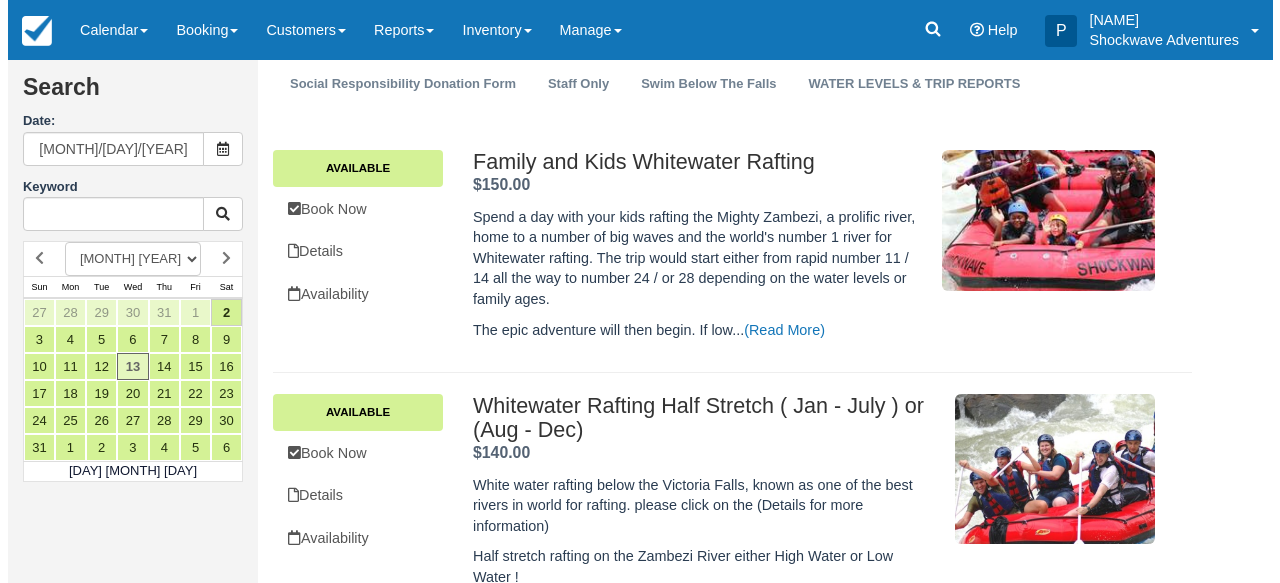 scroll, scrollTop: 336, scrollLeft: 0, axis: vertical 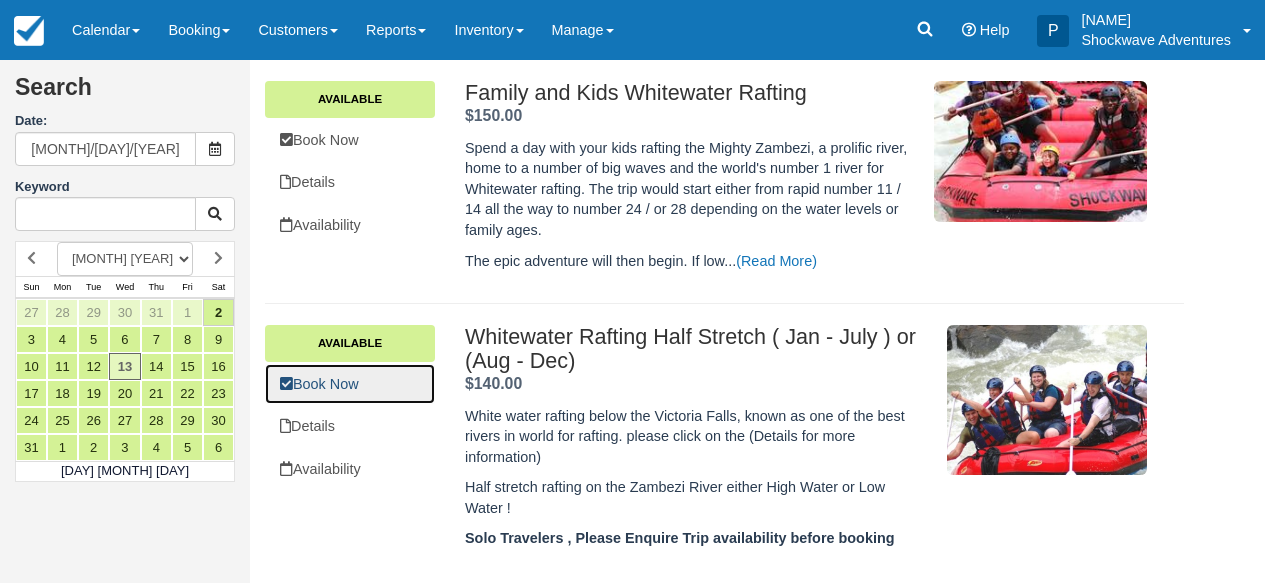 click on "Book Now" at bounding box center (350, 384) 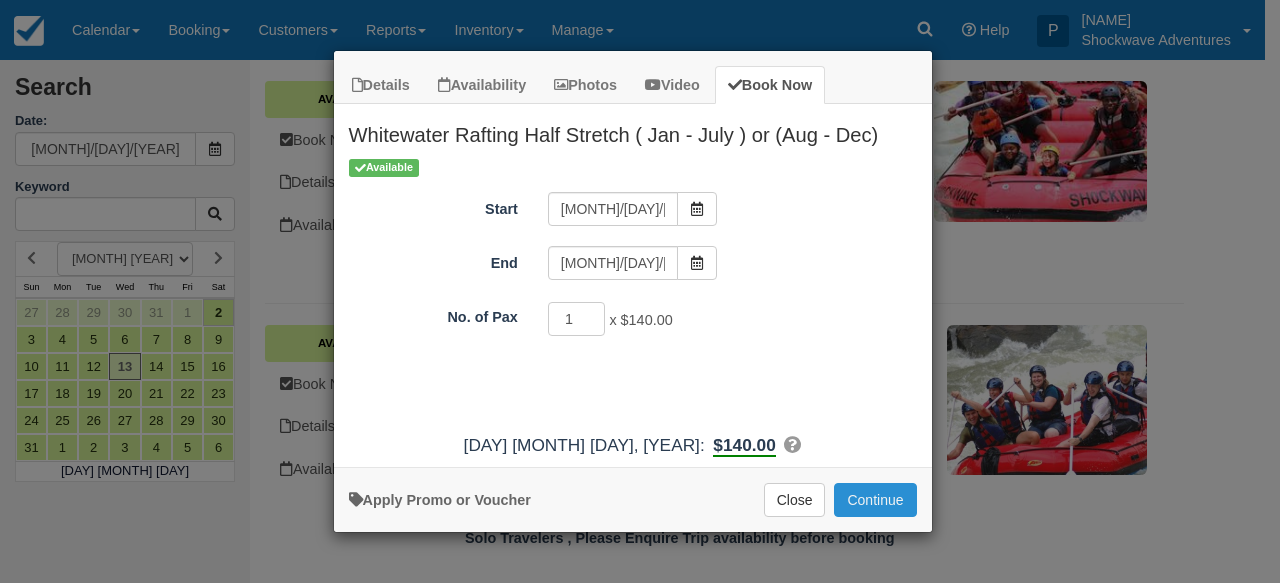drag, startPoint x: 867, startPoint y: 497, endPoint x: 890, endPoint y: 319, distance: 179.4798 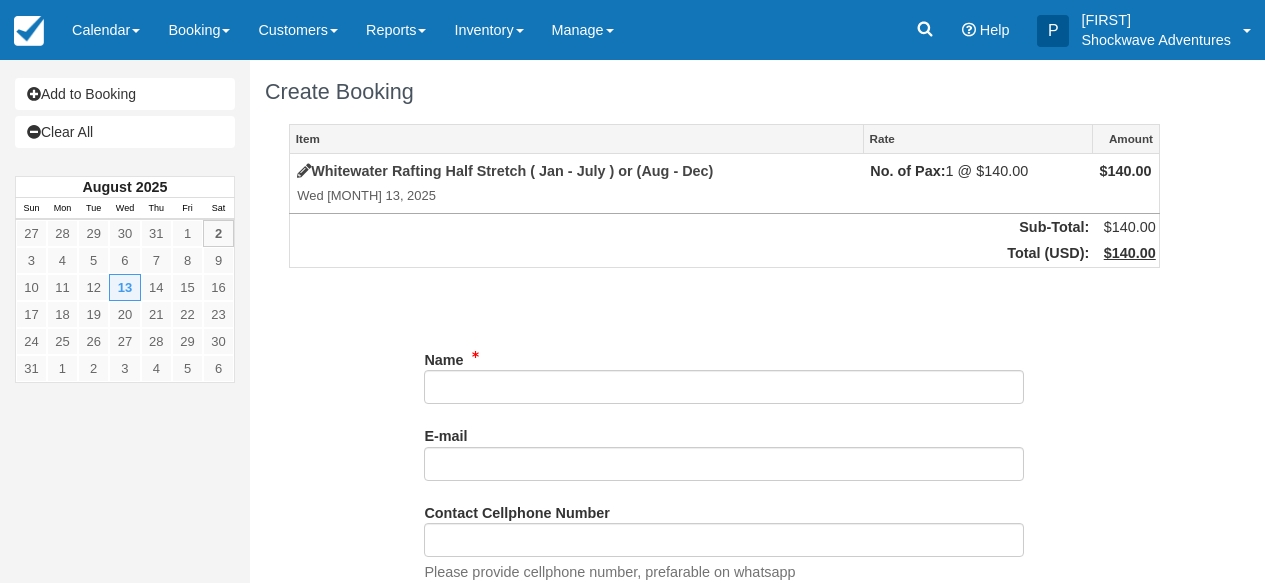 scroll, scrollTop: 0, scrollLeft: 0, axis: both 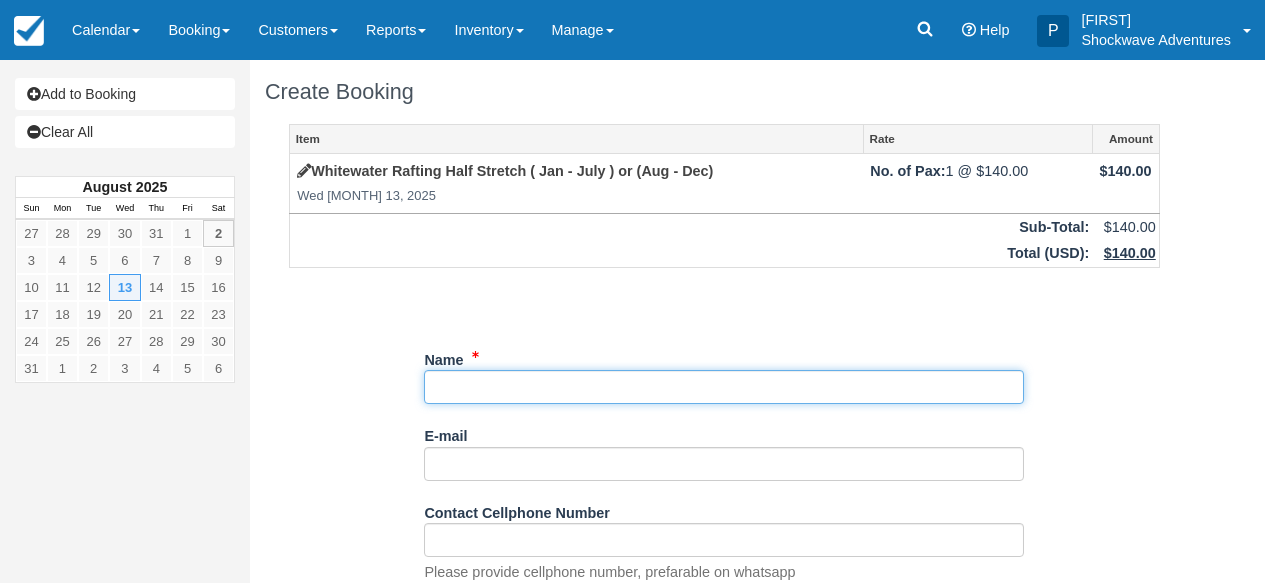 click on "Name" at bounding box center [724, 387] 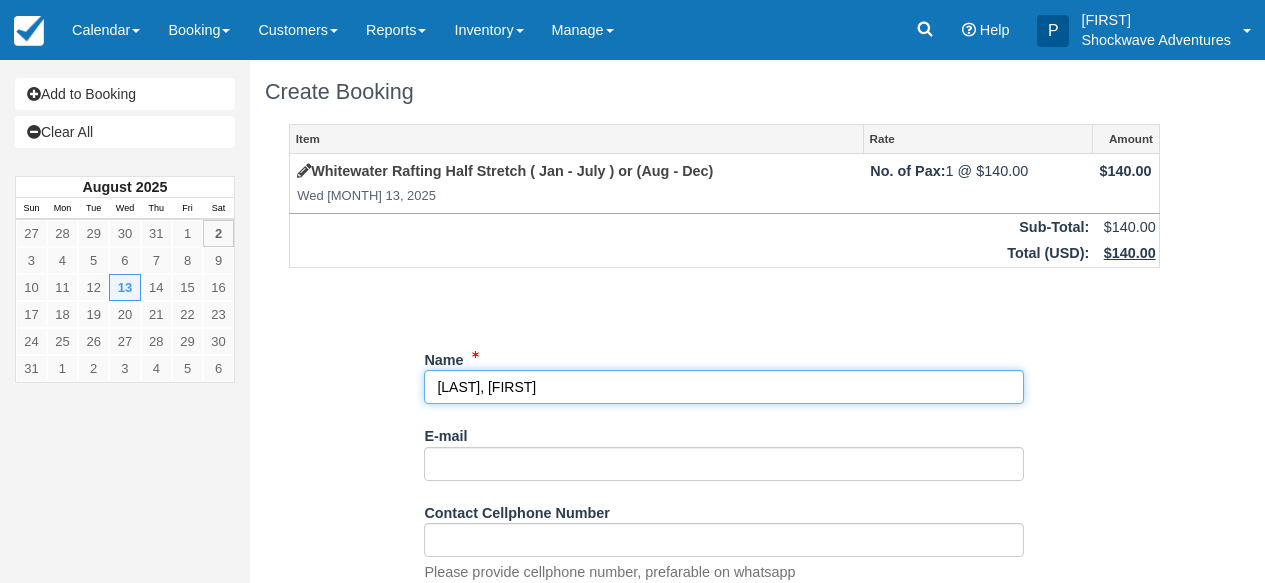 click on "Name" at bounding box center (724, 387) 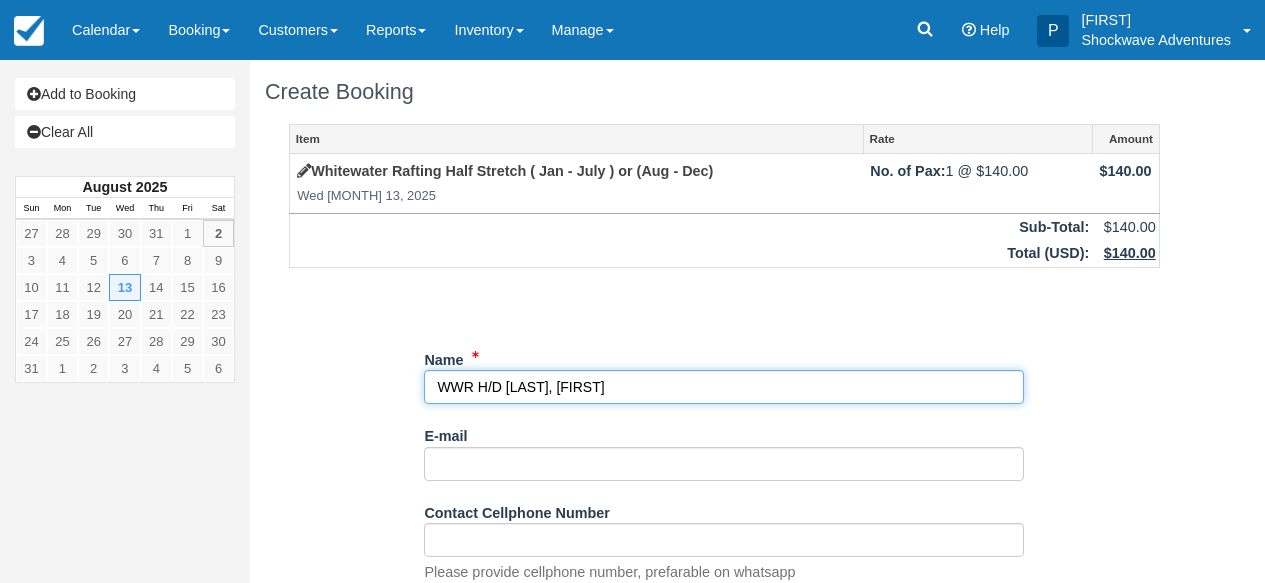 click on "Name" at bounding box center (724, 387) 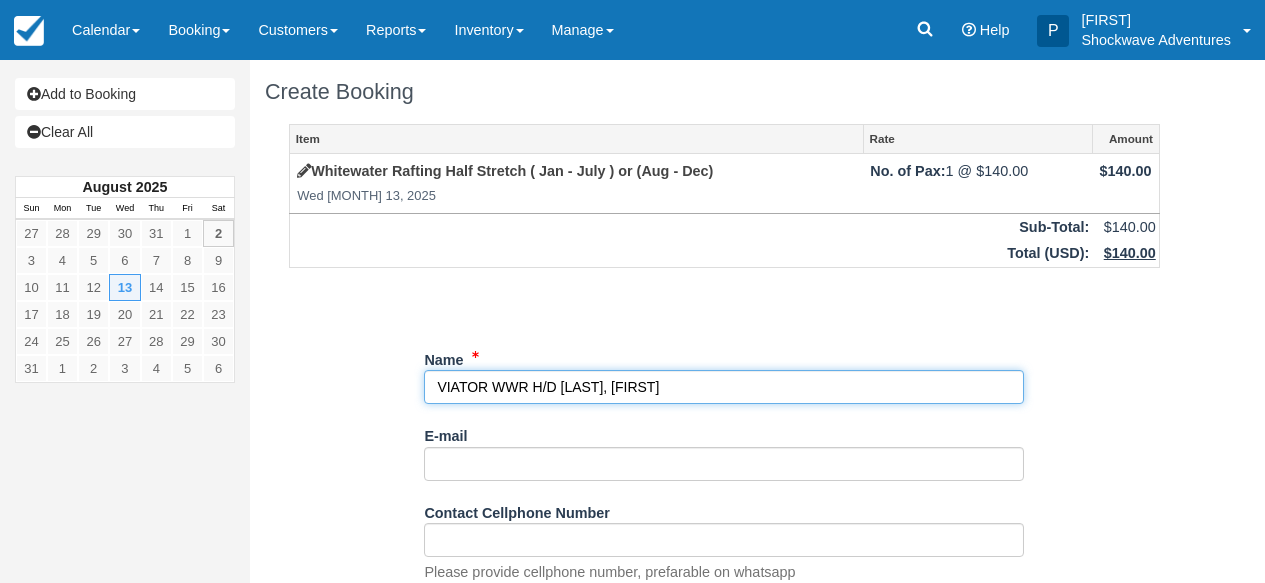 click on "Name" at bounding box center (724, 387) 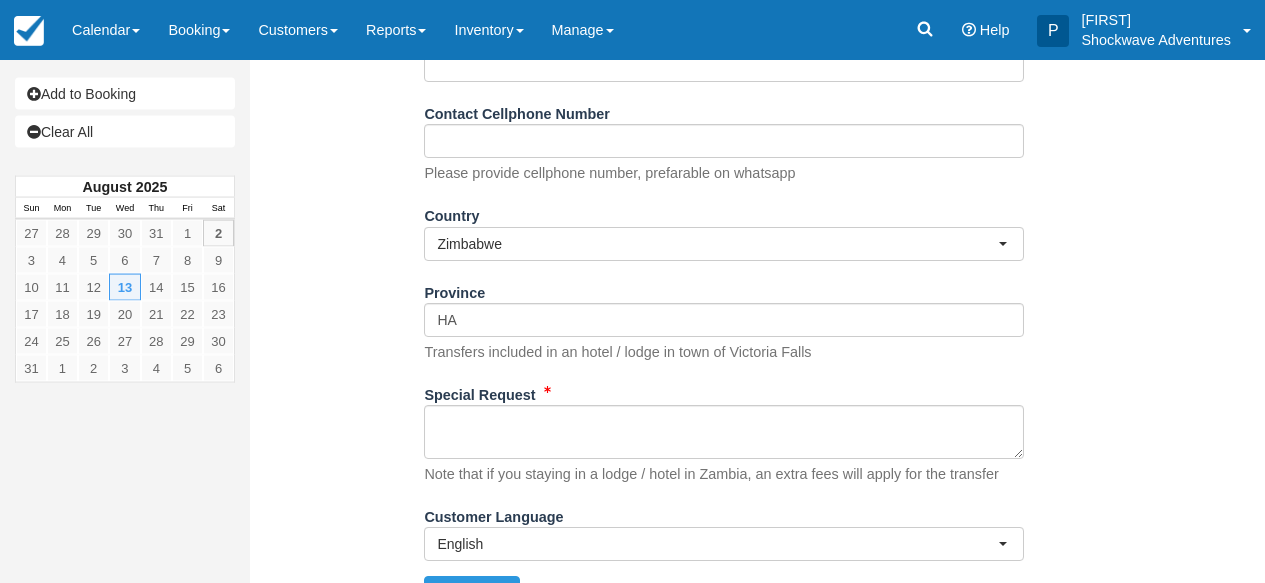 scroll, scrollTop: 400, scrollLeft: 0, axis: vertical 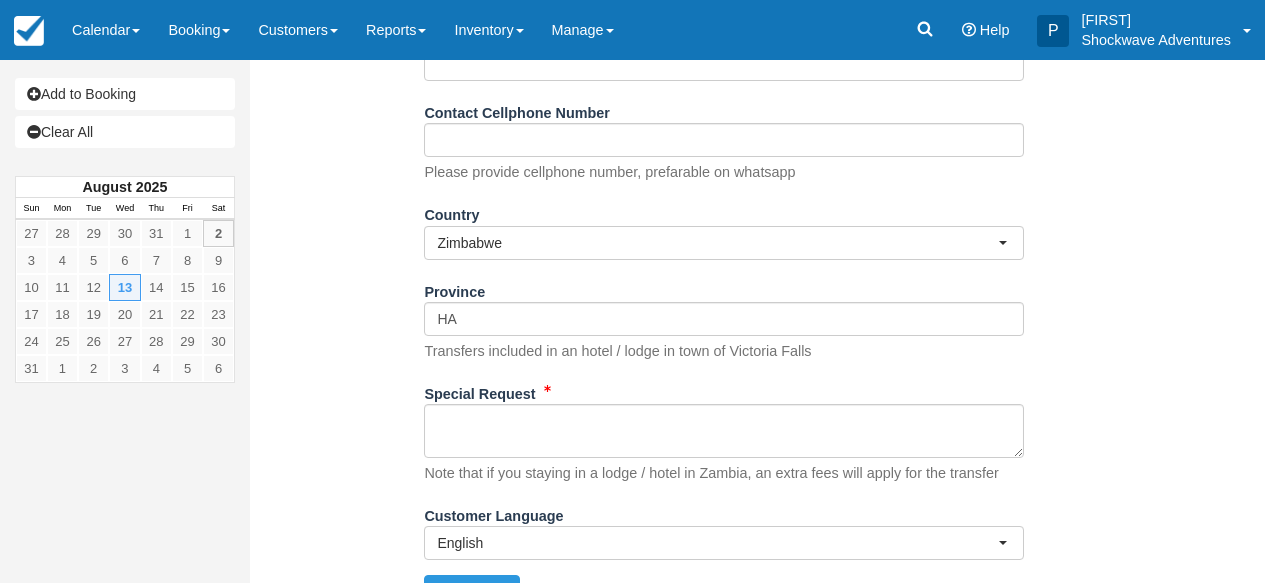 type on "VIATOR WWR H/D[LAST], [FIRST] X 1" 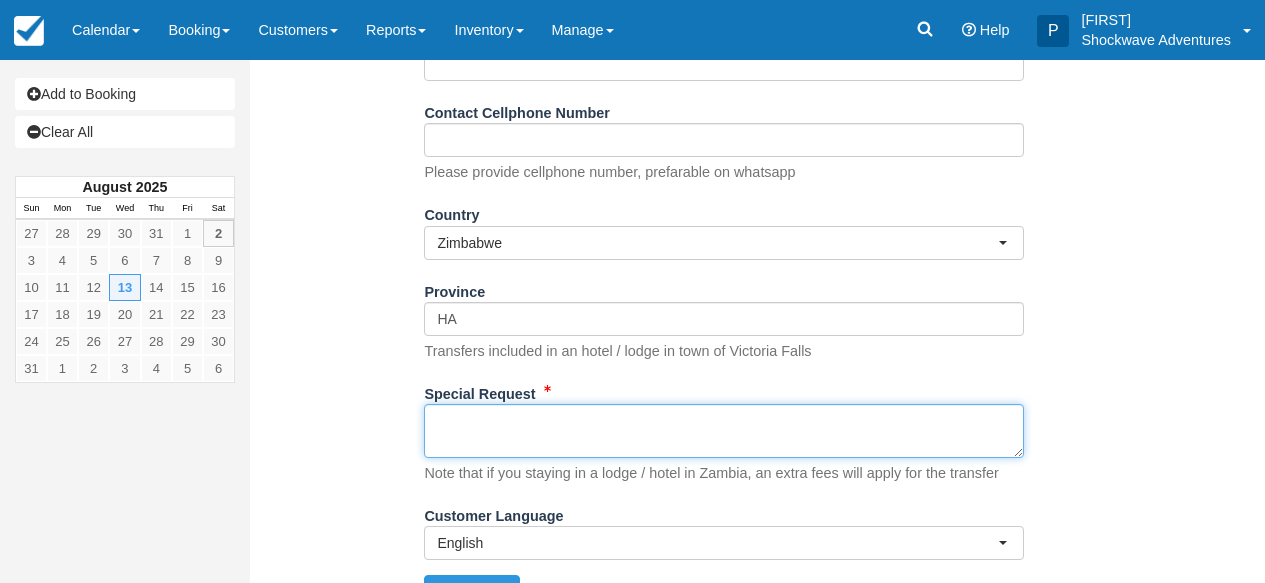 click on "Special Request" at bounding box center [724, 431] 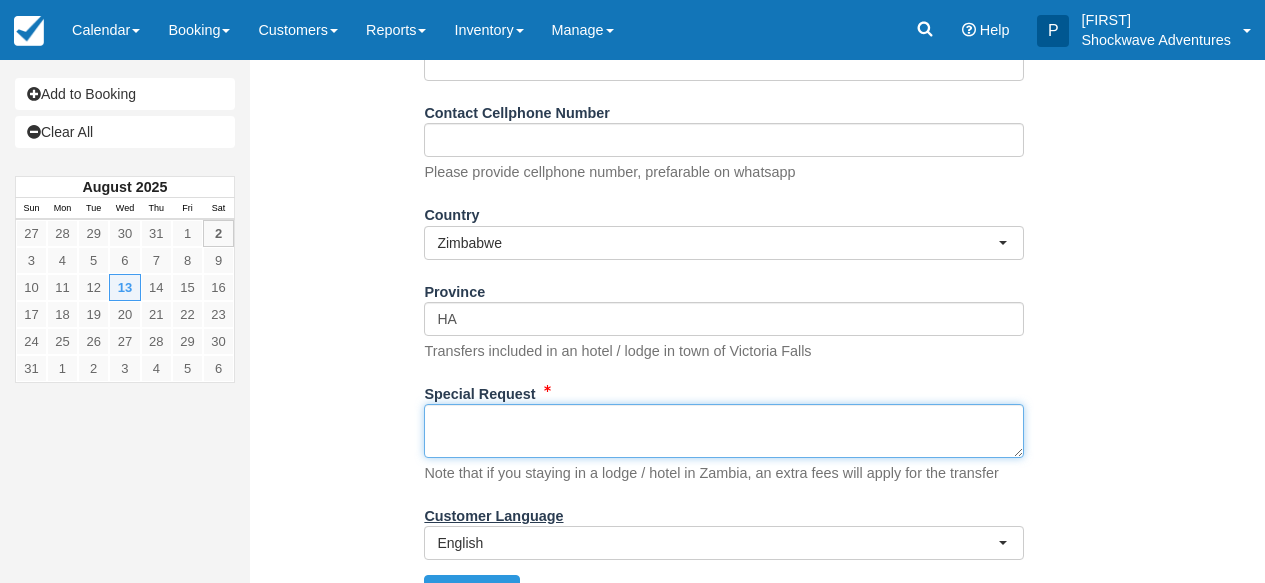 paste on "Booking ref. 	VIA-70463672
Product booking ref. 	SHO-T103421680
Ext. booking ref 	1295911275
Product 	35235P1 - Zambezi River Class IV-V White-Water Rafting from Victoria Falls (BOOK NOW)
Supplier 	Shockwave Adventures
Sold by 	Viator.com
Booking channel 	Viator.com
Customer 	Hines, Cecilia
Customer email 	S-9f1dfab0f783448ba47bc9e73a08519a+1295911275-13dq1j1abma8v@expmessaging.tripadvisor.com
Customer phone 	US+1 8505164283
Date 	Wed 13.Aug '25 @ 07:30
Rate 	Half Stretch Rafting
PAX 	1 Adult
Pick-up
A'Zambezi River Lodge
Guided languages 	(Guided language: English)
Extras
Created 	Fri, August 01 2025 @ 21:21
Notes
--- Inclusions: ---
All rafting gear (helmet, life jacket, and paddle)
Local guide
Light refreshments during rafting
Lunch
Unlimited drinks (open bar)
Hotel pickup and drop-off
--- Booking languages: ---
GUIDE : English
Viator amount: USD 109.2" 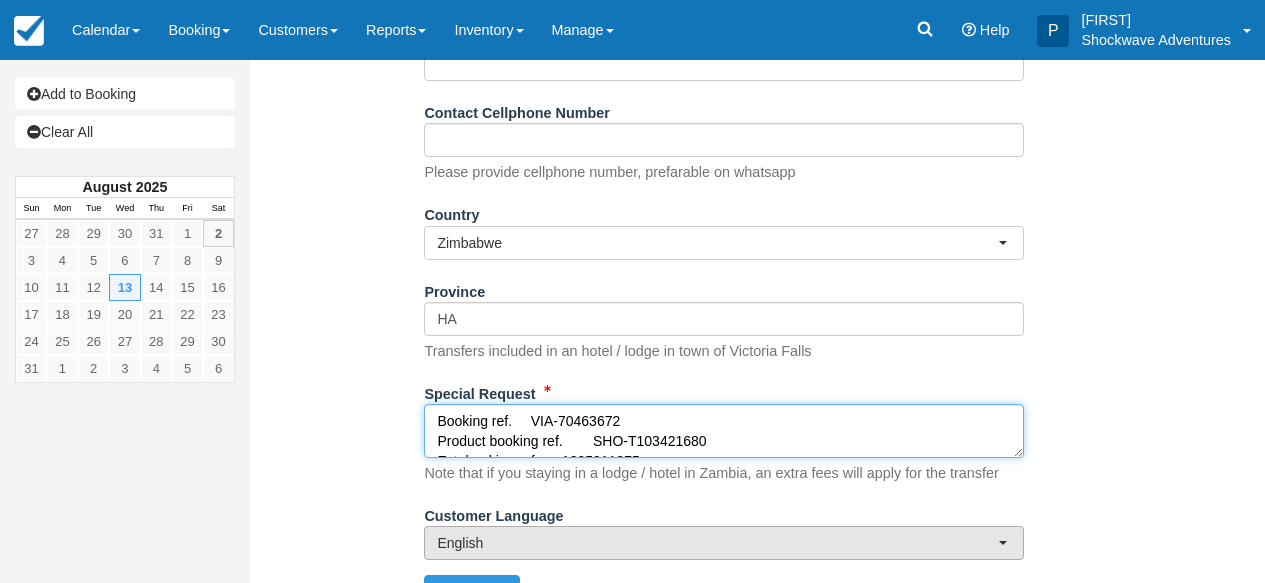 scroll, scrollTop: 612, scrollLeft: 0, axis: vertical 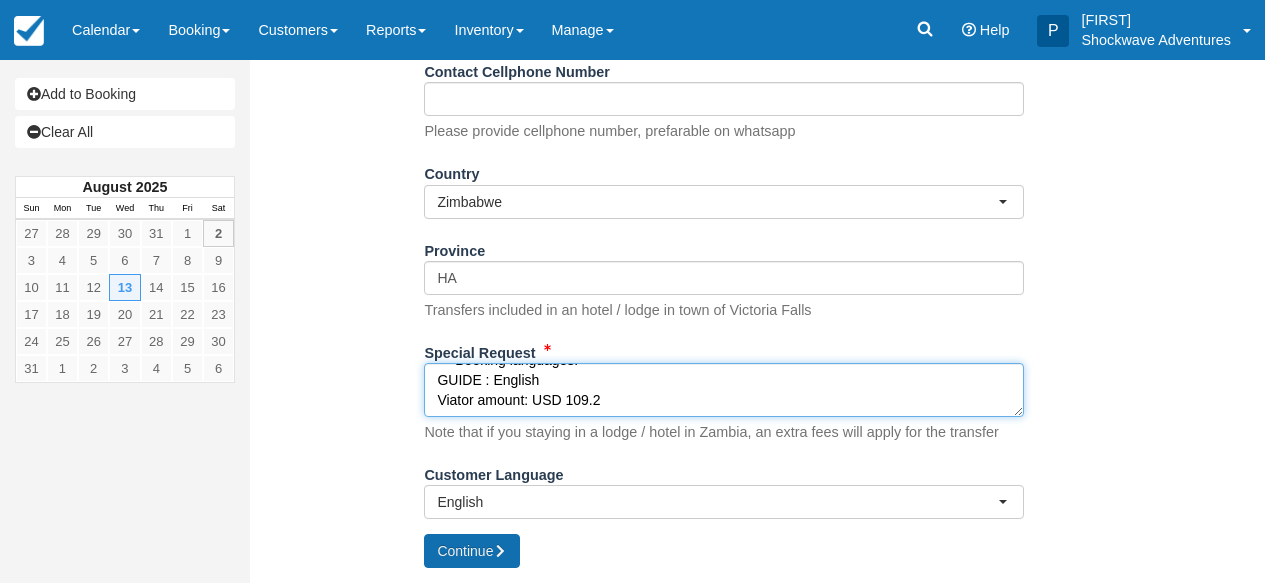 type on "Booking ref. 	VIA-70463672
Product booking ref. 	SHO-T103421680
Ext. booking ref 	1295911275
Product 	35235P1 - Zambezi River Class IV-V White-Water Rafting from Victoria Falls (BOOK NOW)
Supplier 	Shockwave Adventures
Sold by 	Viator.com
Booking channel 	Viator.com
Customer 	Hines, Cecilia
Customer email 	S-9f1dfab0f783448ba47bc9e73a08519a+1295911275-13dq1j1abma8v@expmessaging.tripadvisor.com
Customer phone 	US+1 8505164283
Date 	Wed 13.Aug '25 @ 07:30
Rate 	Half Stretch Rafting
PAX 	1 Adult
Pick-up
A'Zambezi River Lodge
Guided languages 	(Guided language: English)
Extras
Created 	Fri, August 01 2025 @ 21:21
Notes
--- Inclusions: ---
All rafting gear (helmet, life jacket, and paddle)
Local guide
Light refreshments during rafting
Lunch
Unlimited drinks (open bar)
Hotel pickup and drop-off
--- Booking languages: ---
GUIDE : English
Viator amount: USD 109.2" 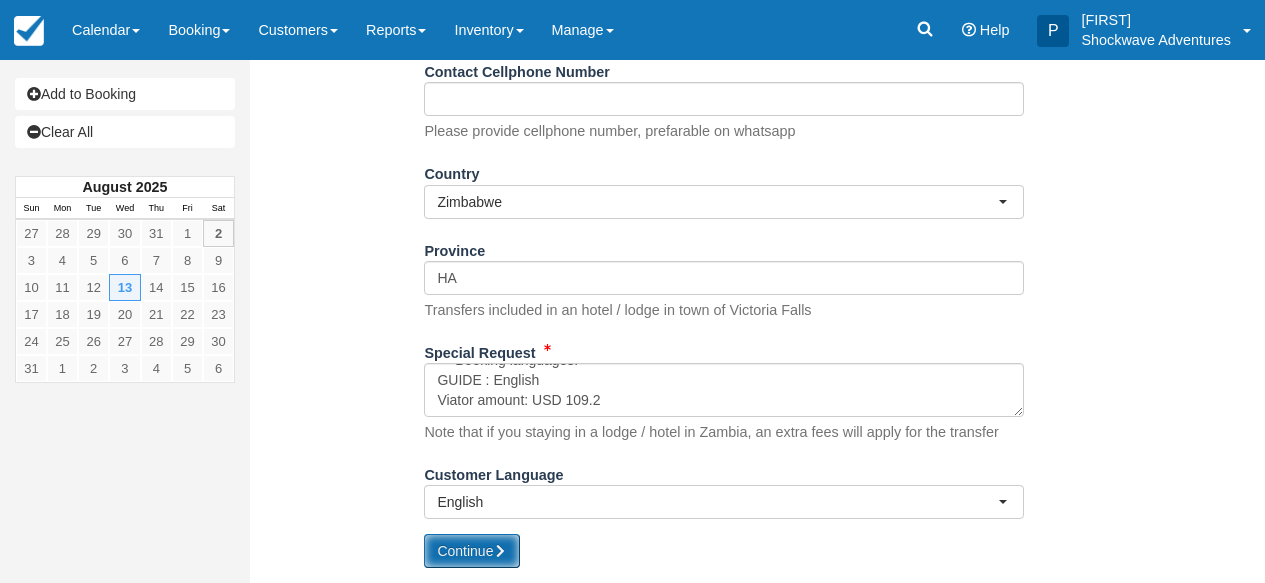 click on "Continue" at bounding box center [472, 551] 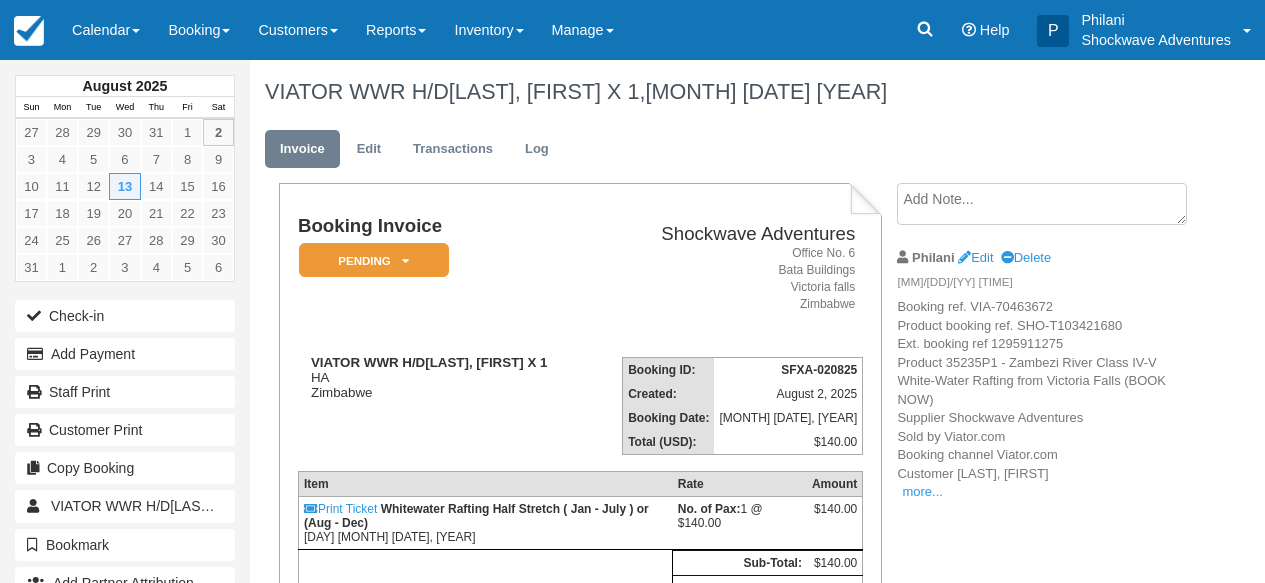 scroll, scrollTop: 0, scrollLeft: 0, axis: both 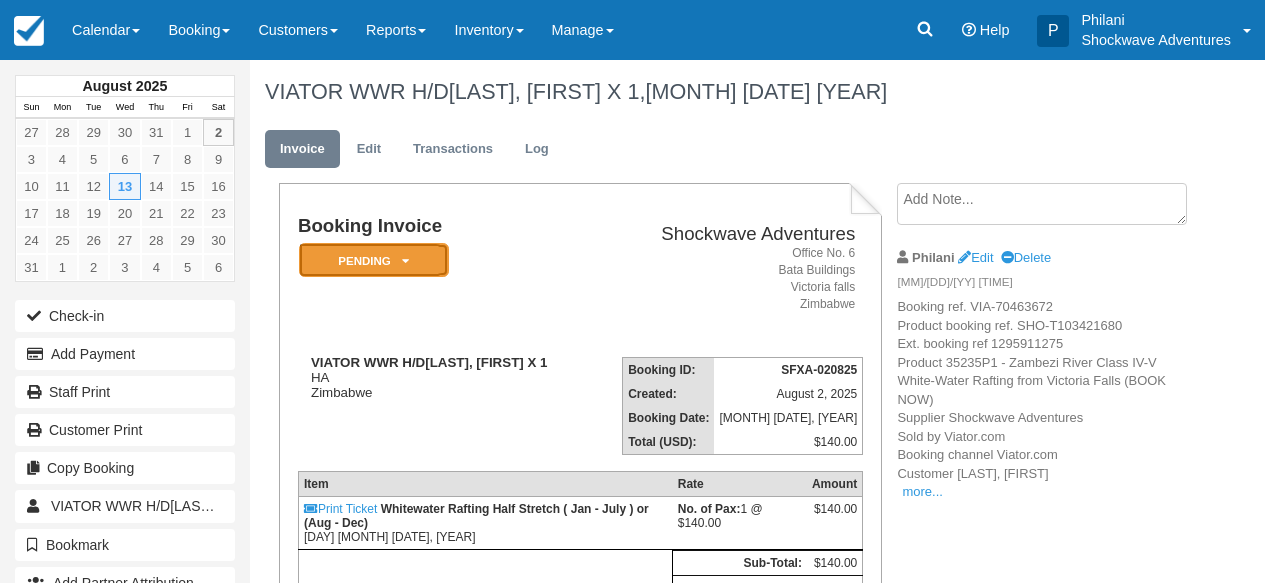 click on "Pending" at bounding box center (374, 260) 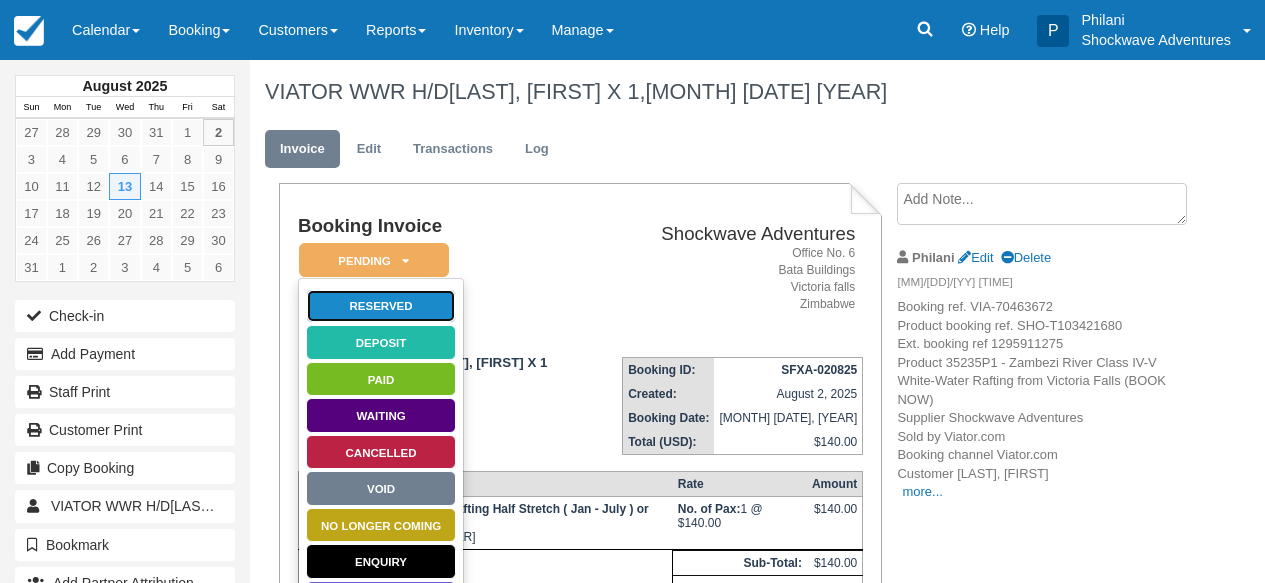 click on "Reserved" at bounding box center (381, 306) 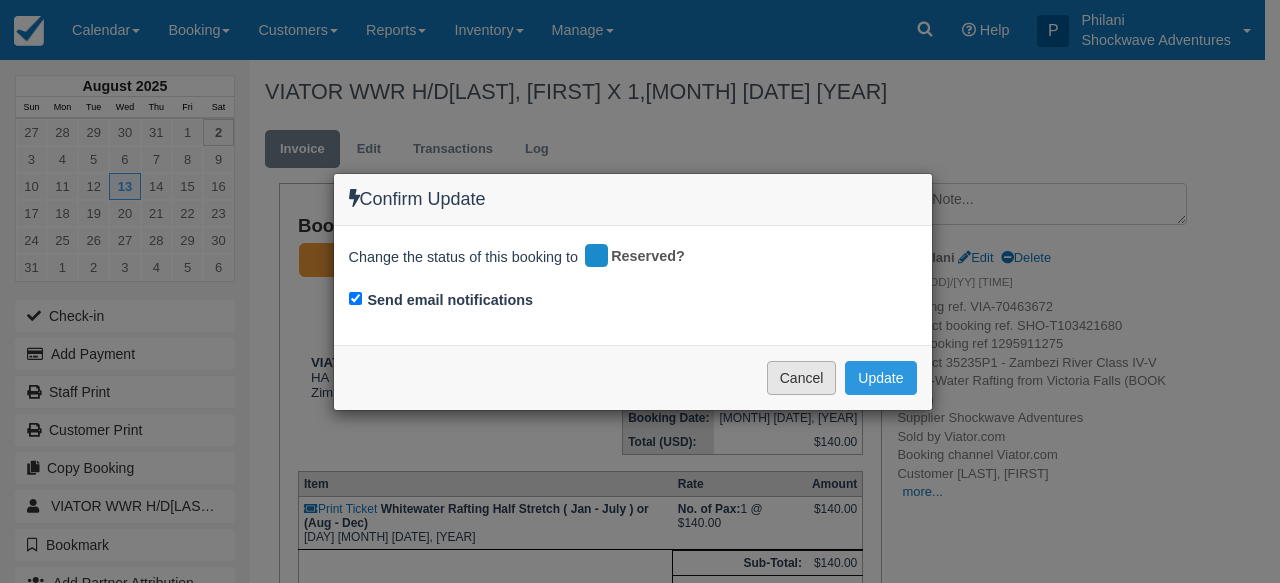 click on "Confirm Update
Change the status of this booking to
Reserved?
Send email notifications
Cancel
Update
Please wait" at bounding box center [640, 291] 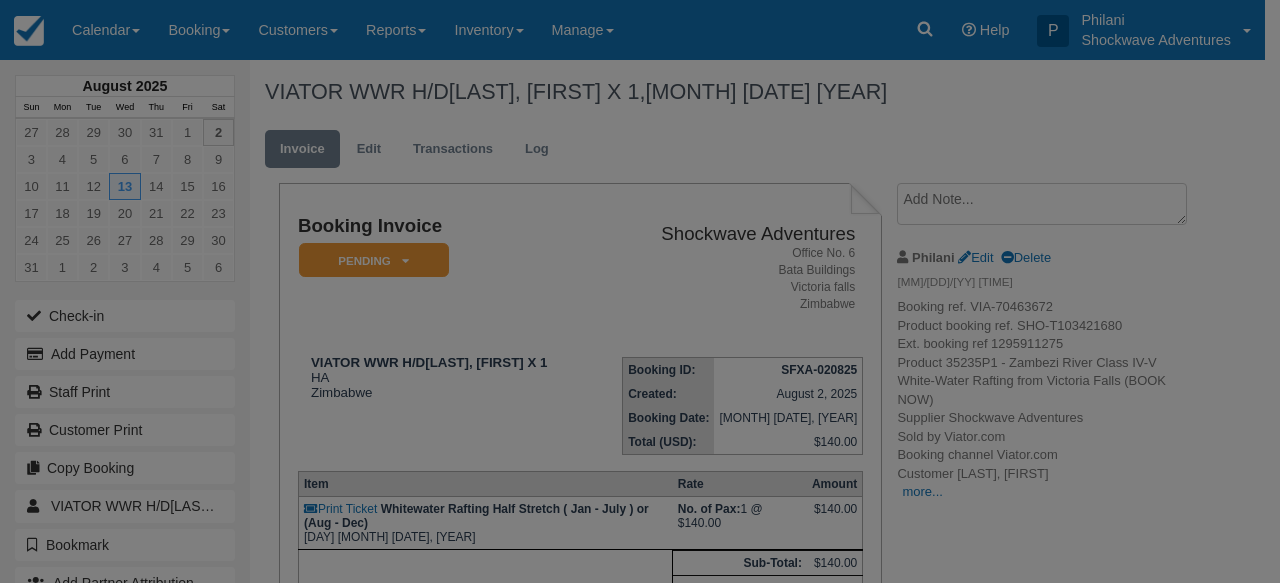 click on "Menu
Calendar
Customer
Inventory
Month
Week
Day
Booking
Daily Manifest
Daily List
Notes
Bookmarks
New Booking
Whitewater Rafting ( Low & High Water Trips)
Multi Day Whitewater Rafting (Aug - Dec)
Raft Float Trip
Map" at bounding box center [640, 291] 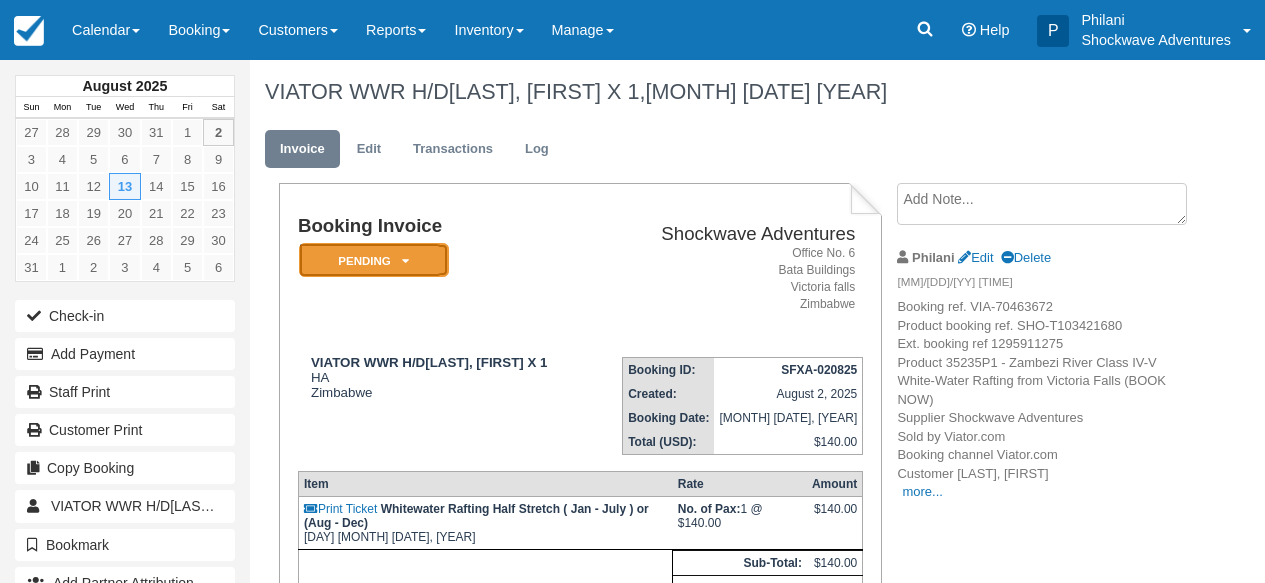 click on "Pending" at bounding box center (374, 260) 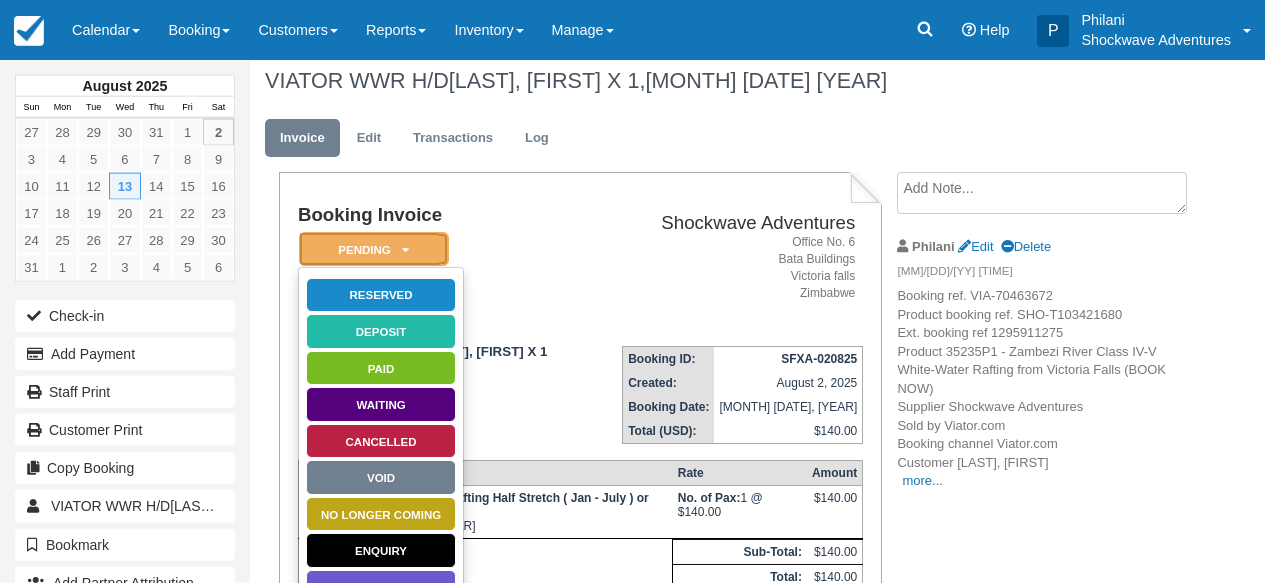 scroll, scrollTop: 32, scrollLeft: 0, axis: vertical 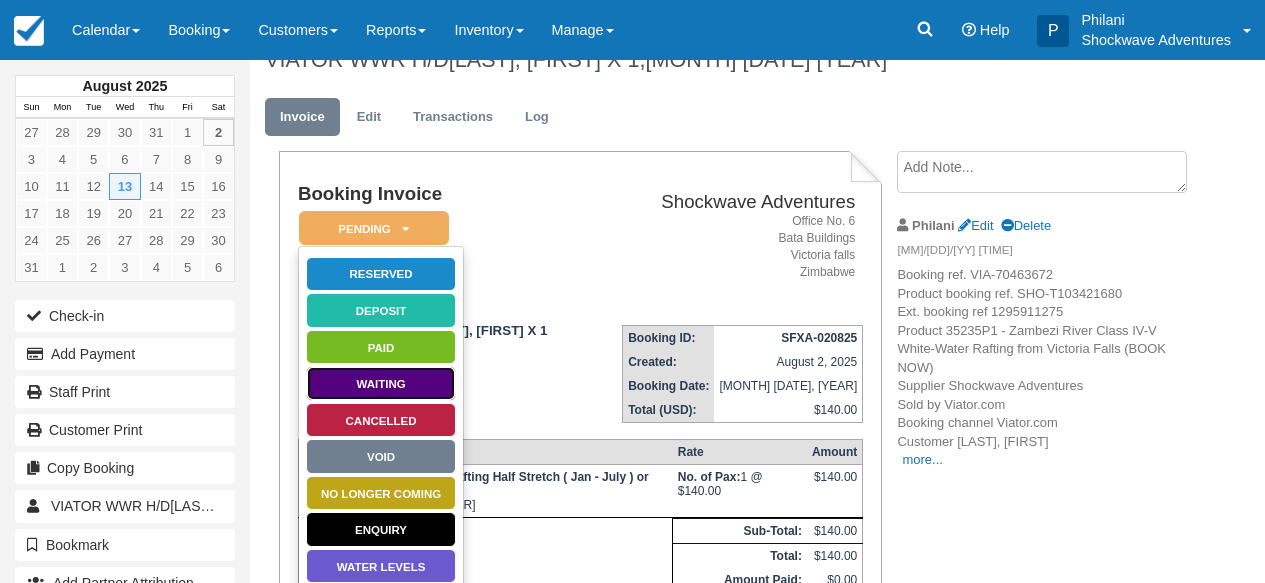 click on "Waiting" at bounding box center [381, 383] 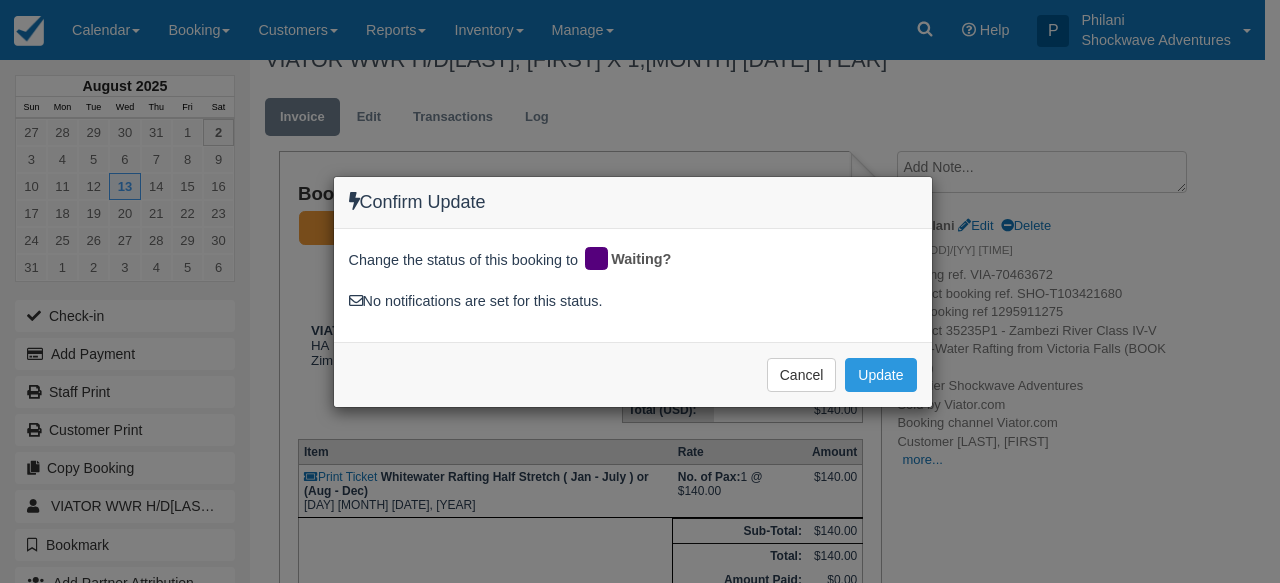 click on "Confirm Update
Change the status of this booking to
Waiting?
No notifications are set for this status.
Cancel
Update
Please wait" at bounding box center (640, 291) 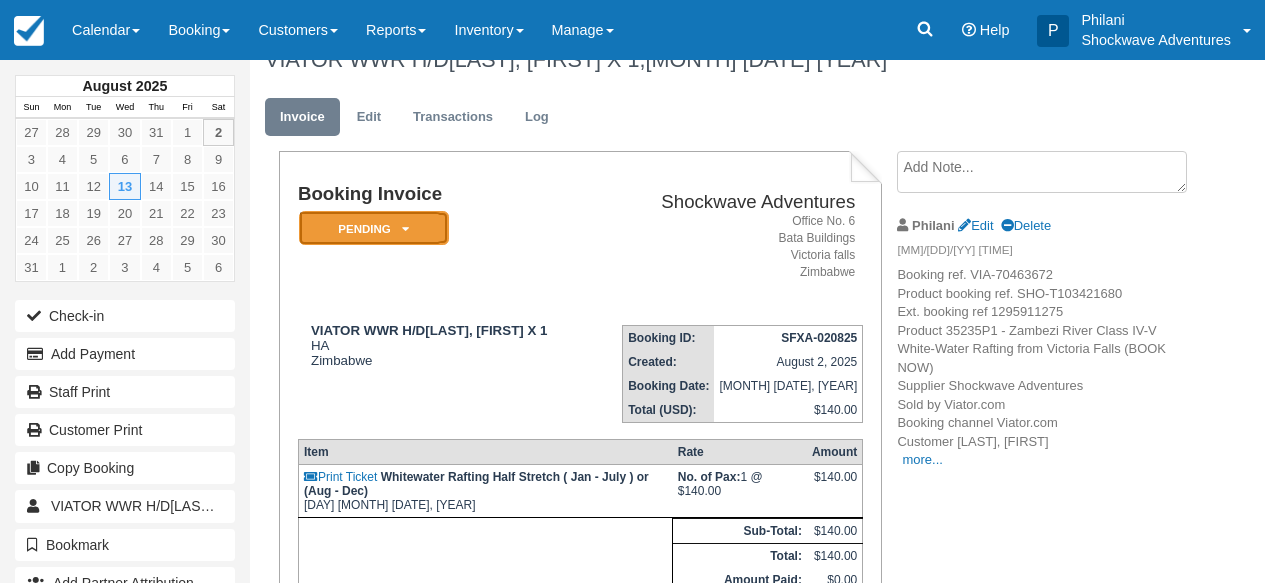 click on "Pending" at bounding box center (374, 228) 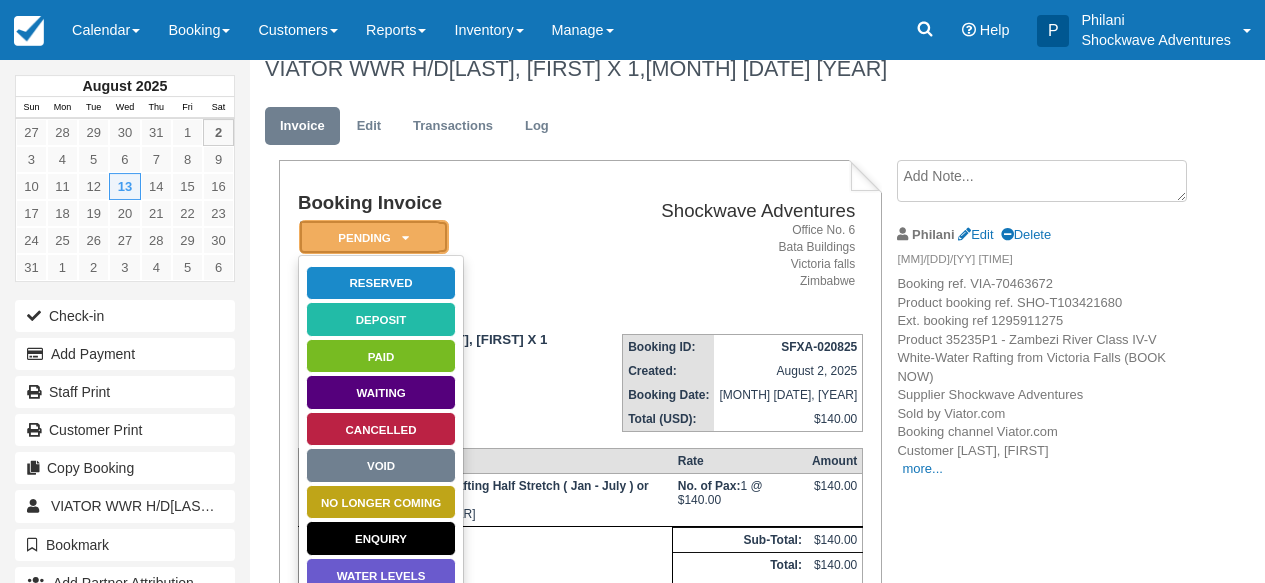 scroll, scrollTop: 272, scrollLeft: 0, axis: vertical 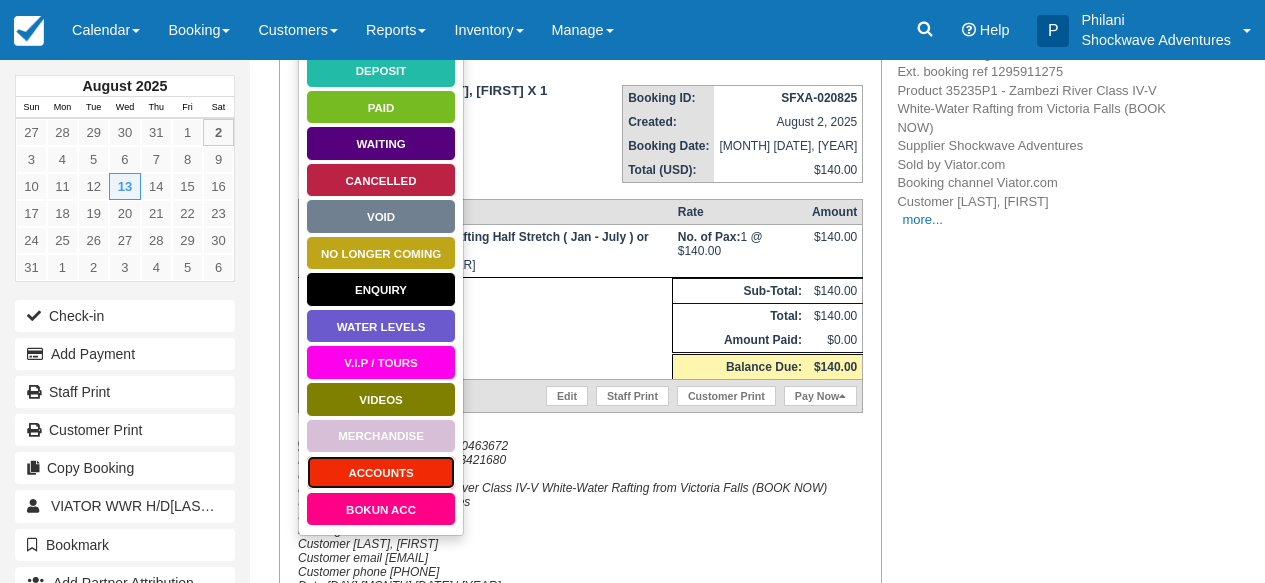 click on "ACCOUNTS" at bounding box center (381, 472) 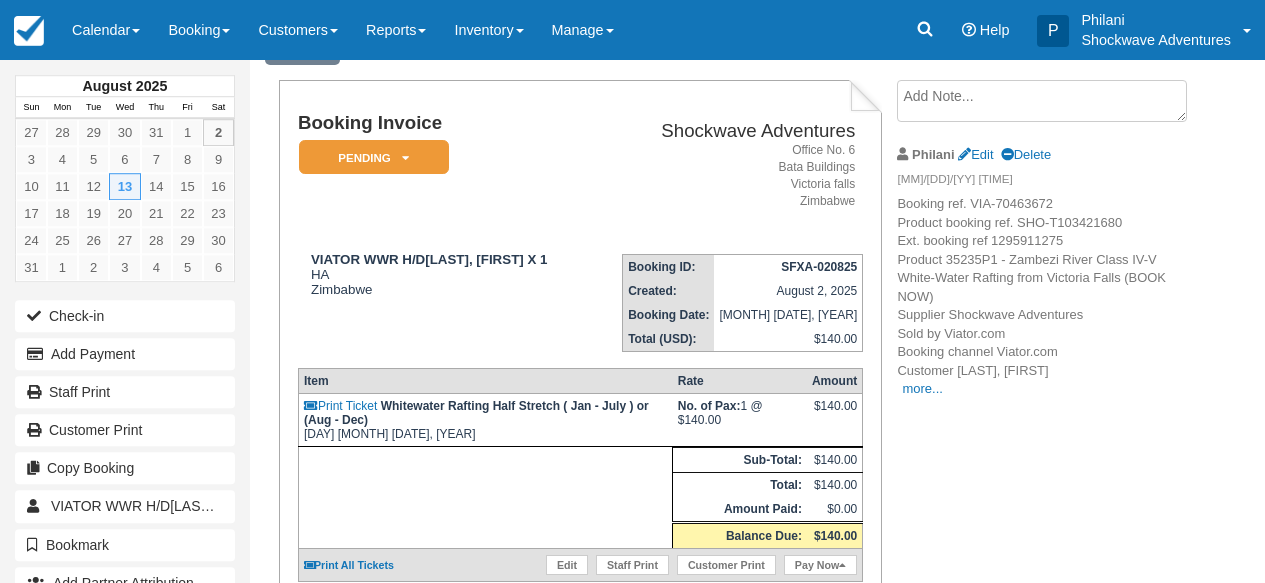 scroll, scrollTop: 96, scrollLeft: 0, axis: vertical 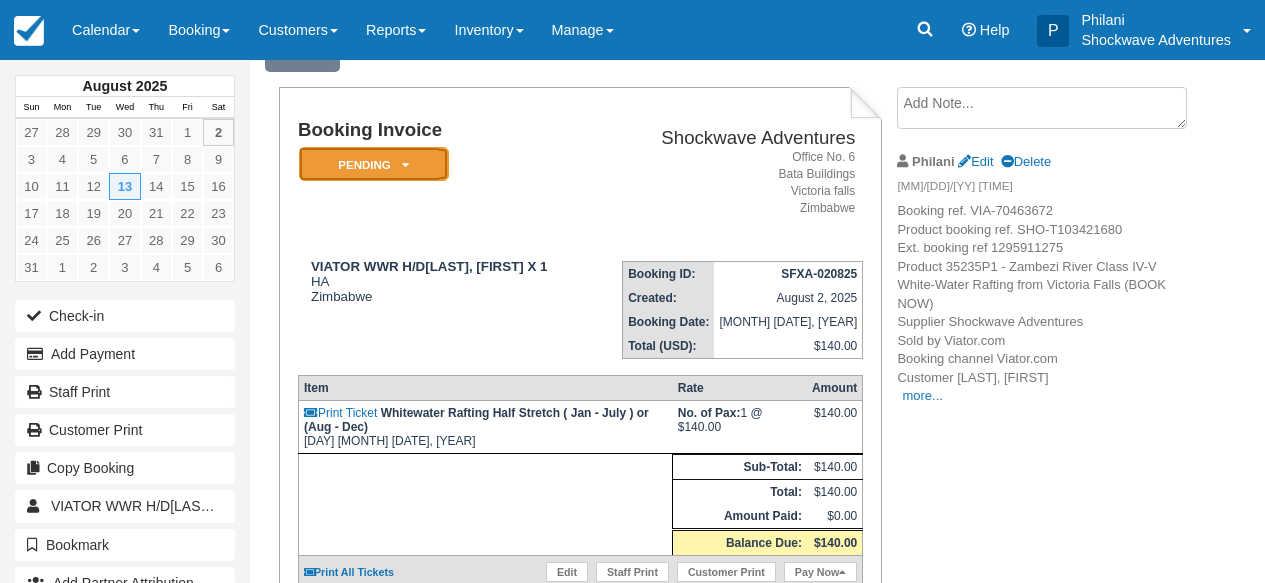 click on "Pending" at bounding box center [374, 164] 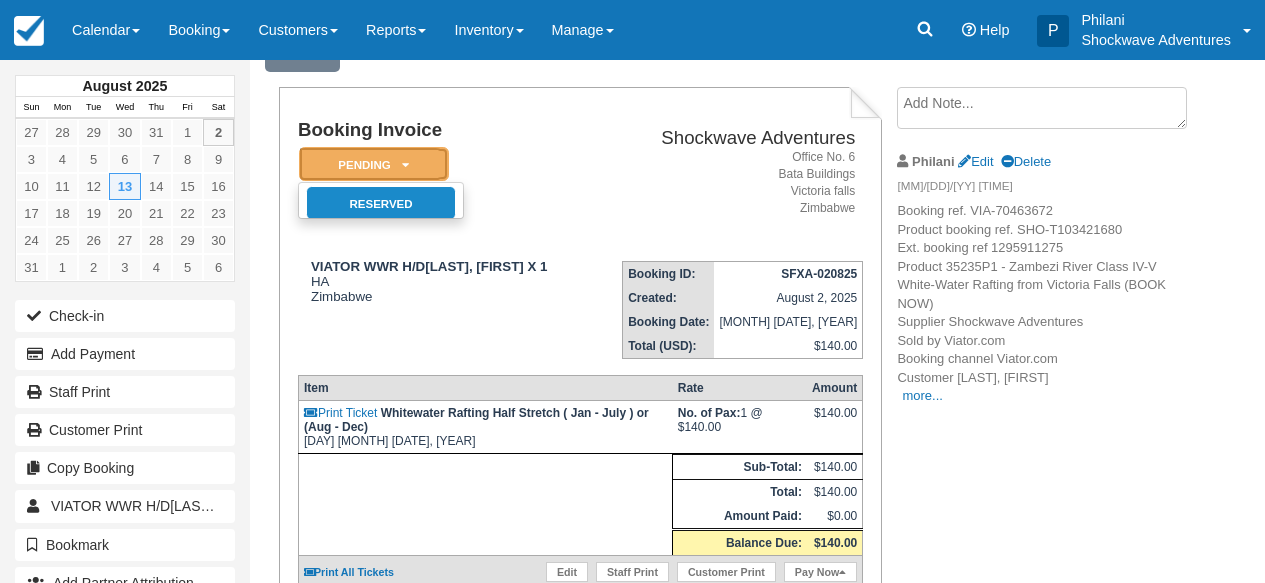 scroll, scrollTop: 0, scrollLeft: 0, axis: both 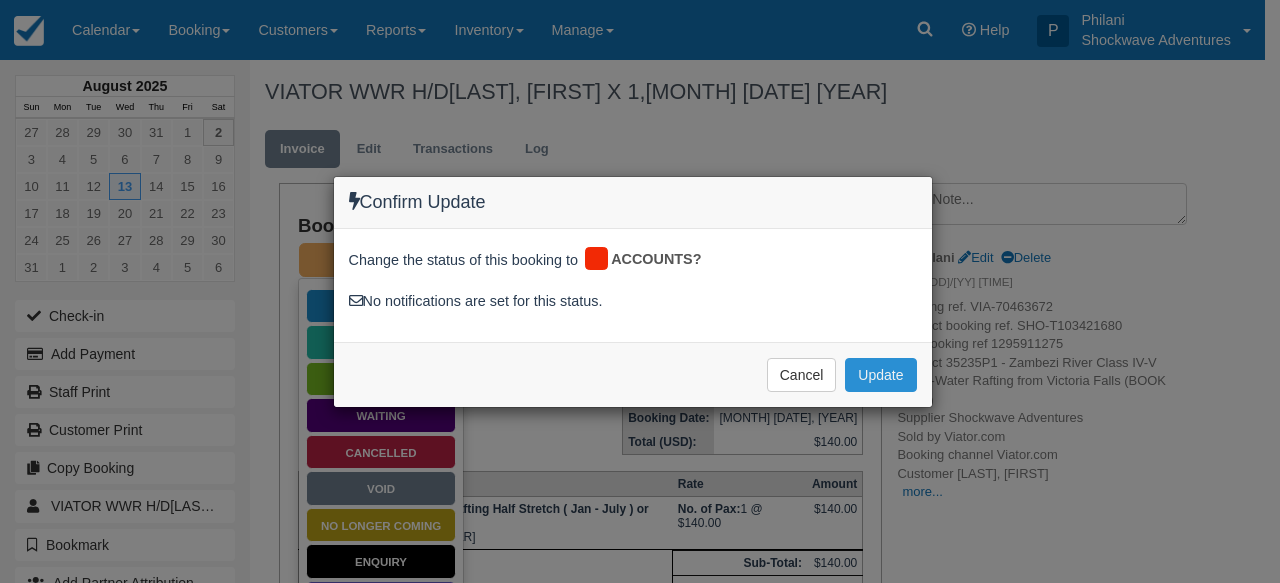 click on "Update" at bounding box center (880, 375) 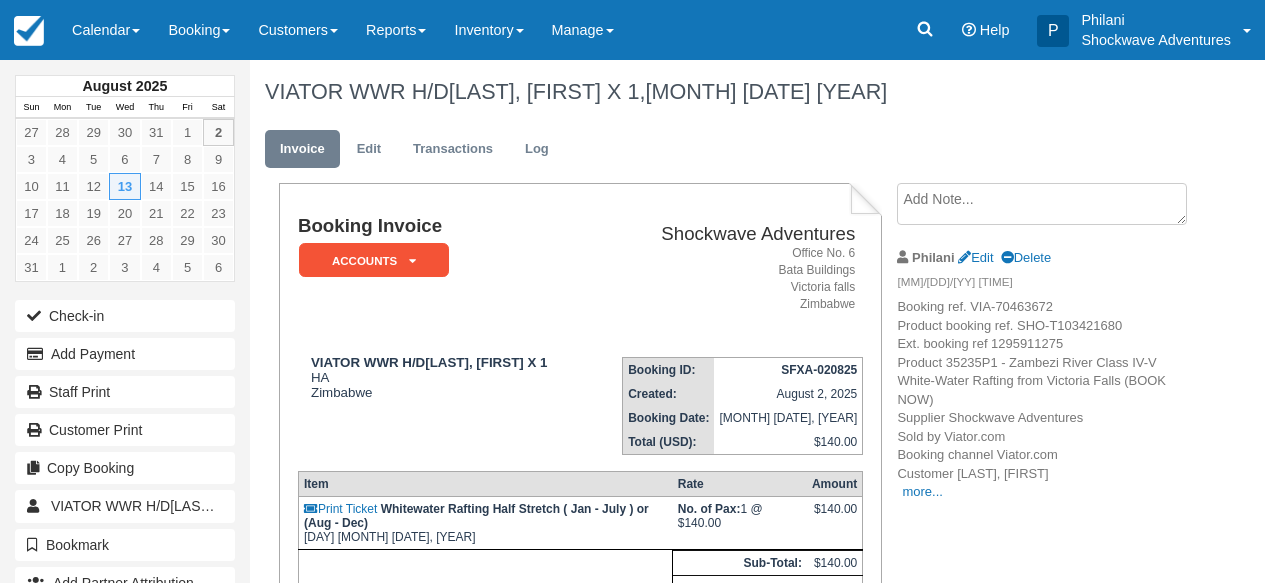 scroll, scrollTop: 144, scrollLeft: 0, axis: vertical 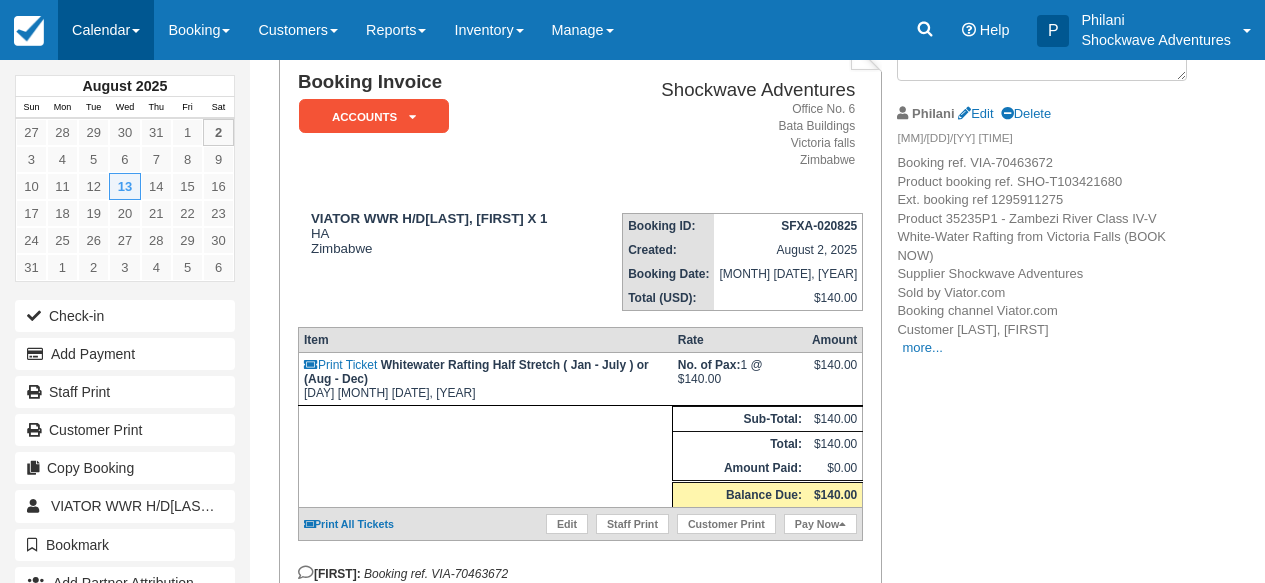 click on "Calendar" at bounding box center (106, 30) 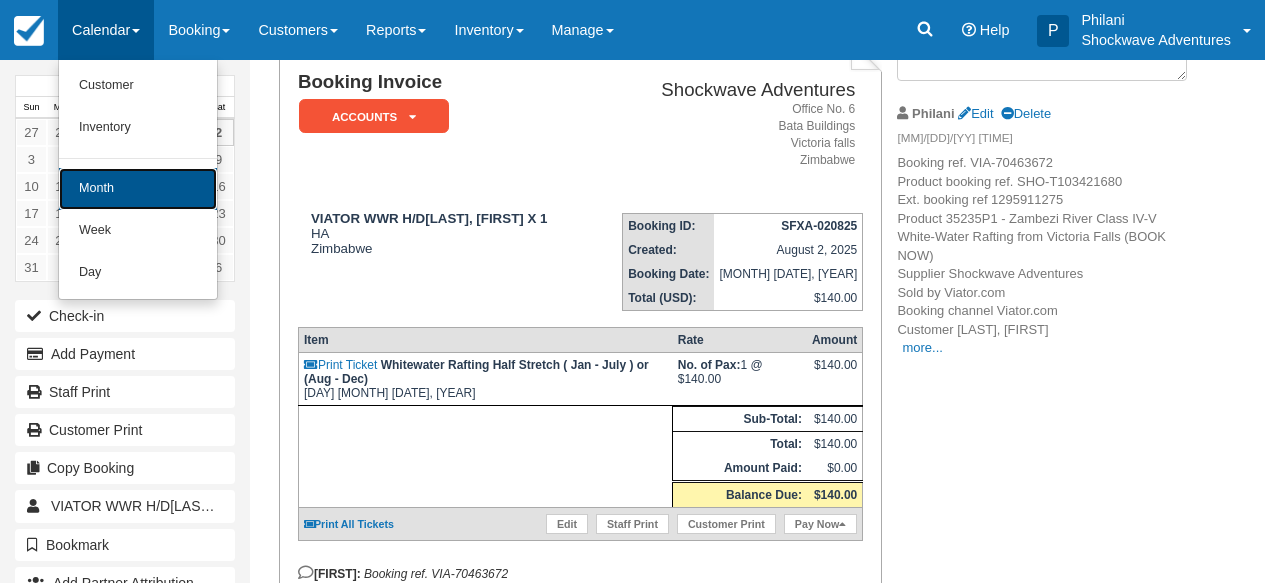 click on "Month" at bounding box center (138, 189) 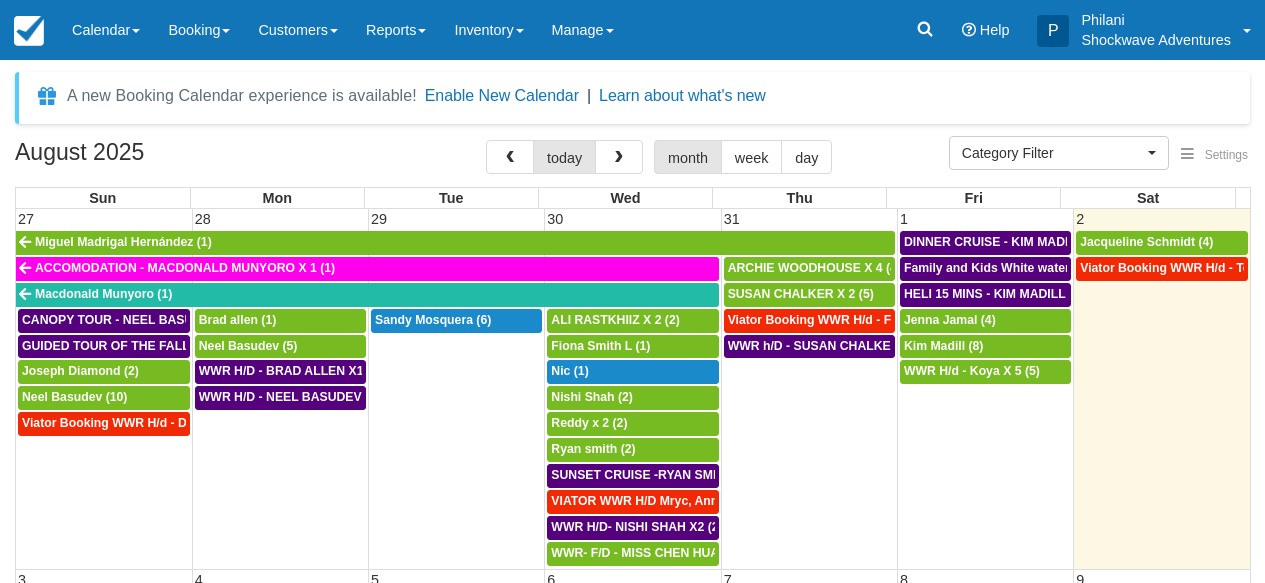 select 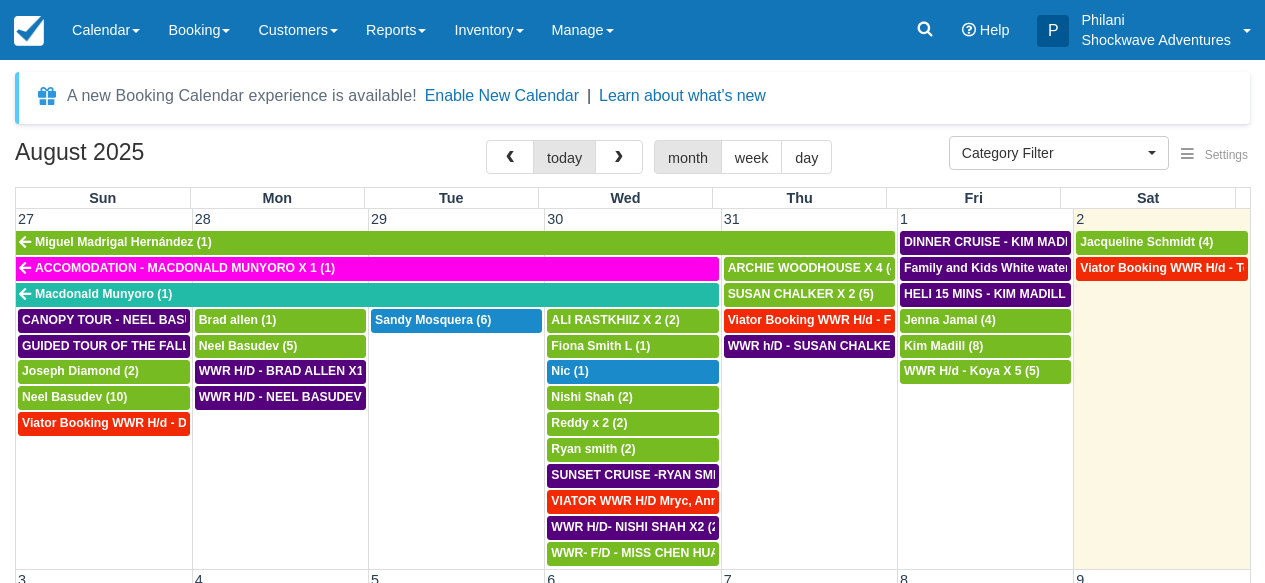 scroll, scrollTop: 0, scrollLeft: 0, axis: both 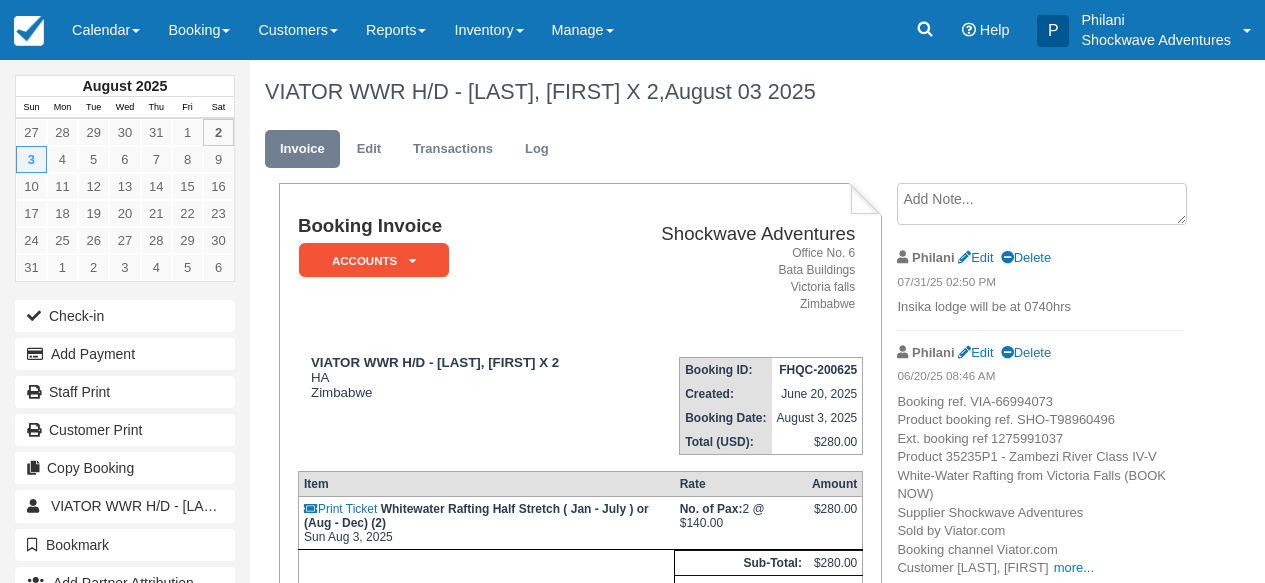 click on "Calendar" at bounding box center (106, 30) 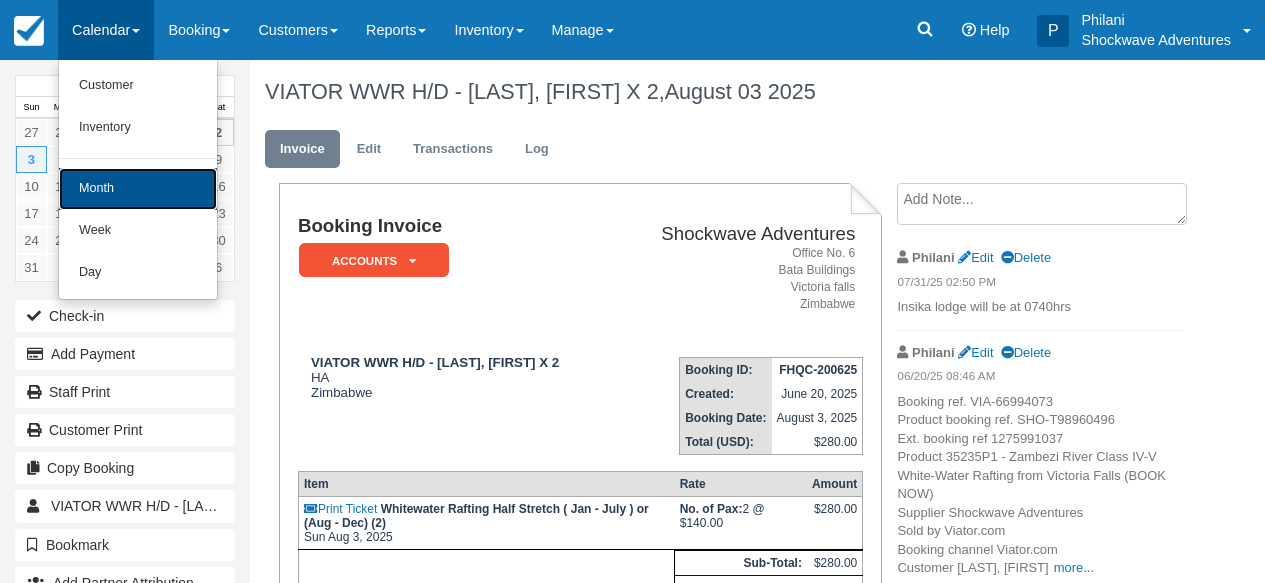 click on "Month" at bounding box center (138, 189) 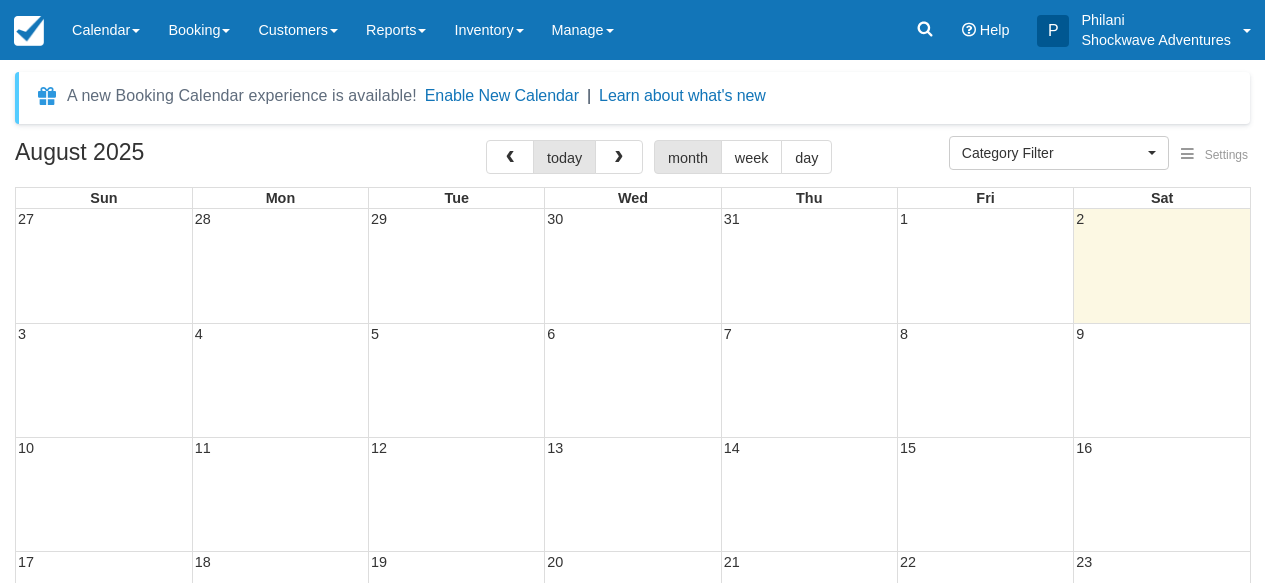 select 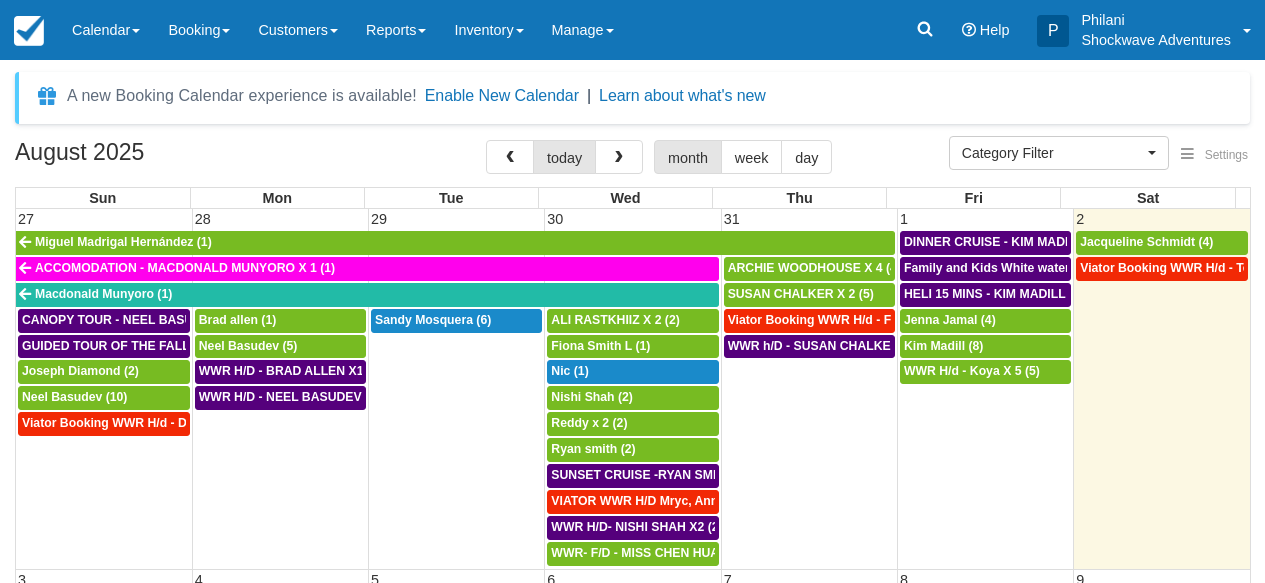 scroll, scrollTop: 0, scrollLeft: 0, axis: both 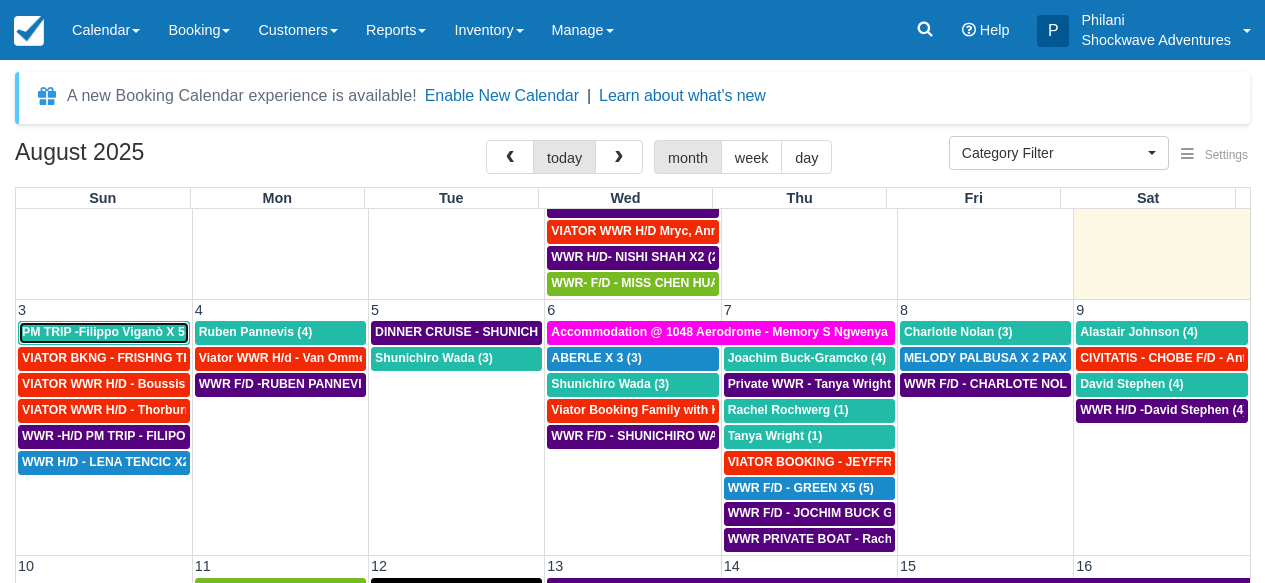 click on "PM TRIP -Filippo Viganò X 5 (5)" at bounding box center (112, 332) 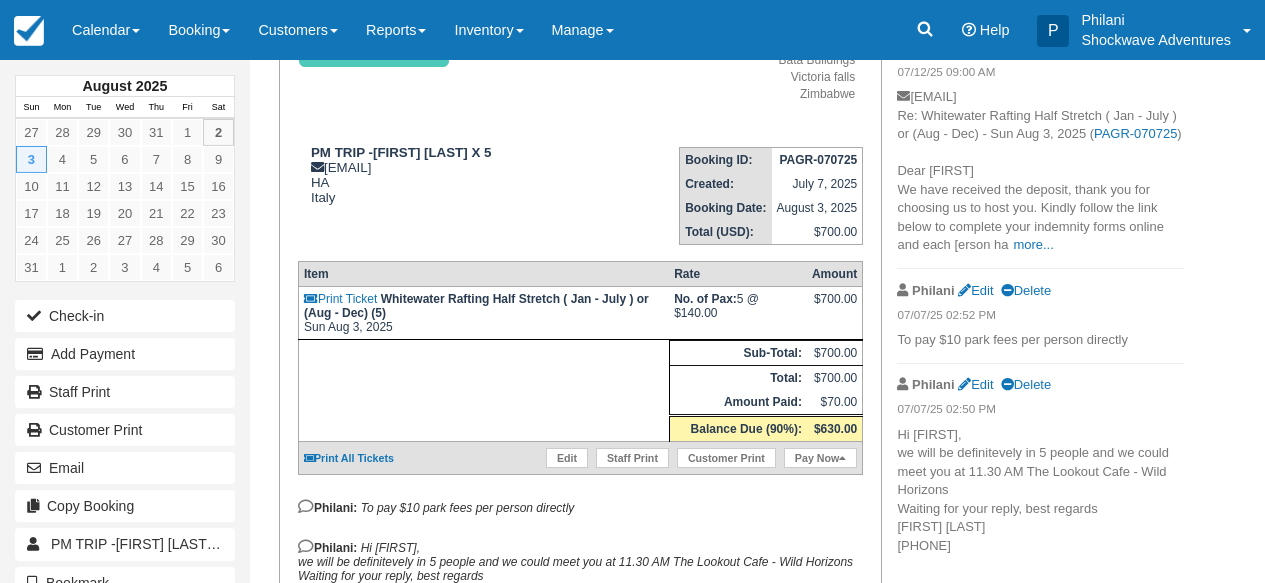 scroll, scrollTop: 96, scrollLeft: 0, axis: vertical 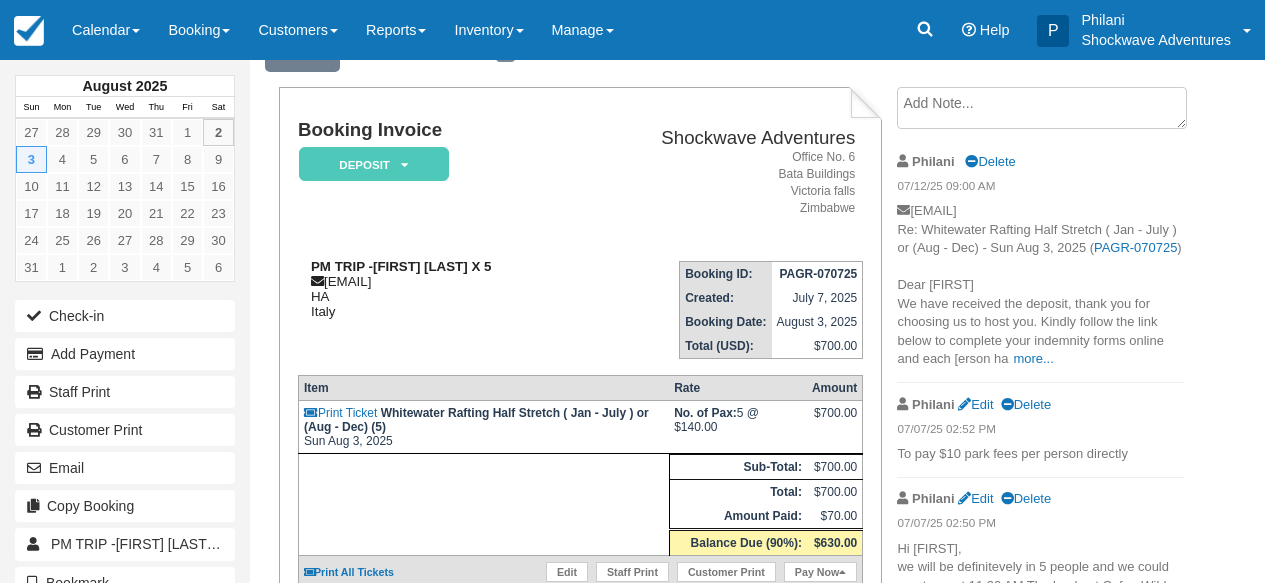 drag, startPoint x: 327, startPoint y: 286, endPoint x: 499, endPoint y: 286, distance: 172 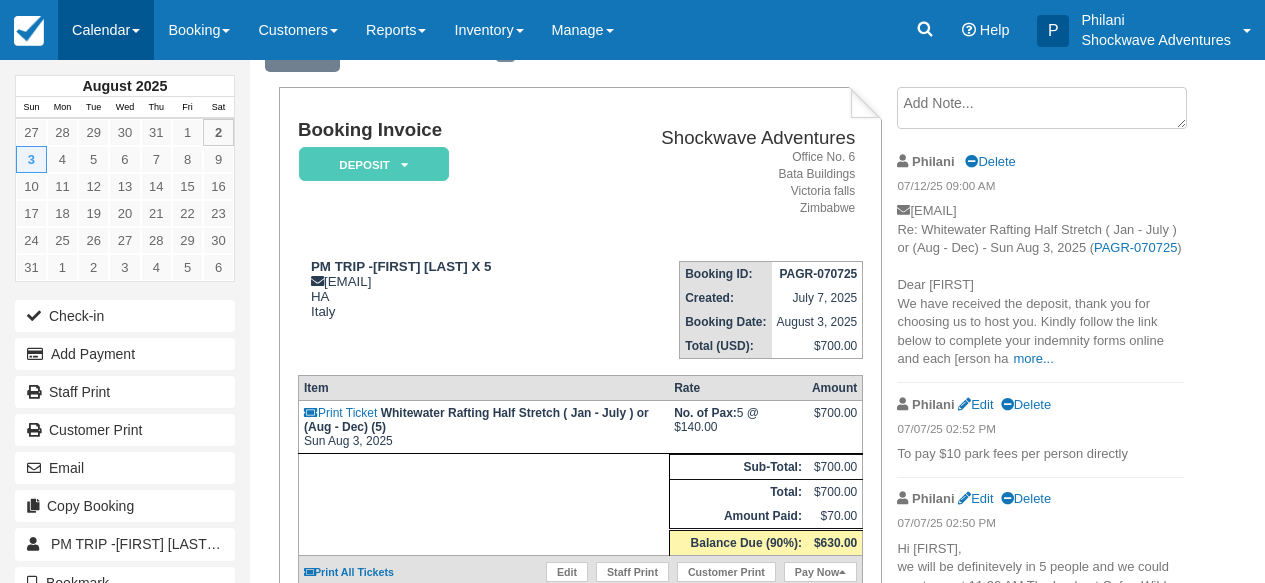 click on "Calendar" at bounding box center (106, 30) 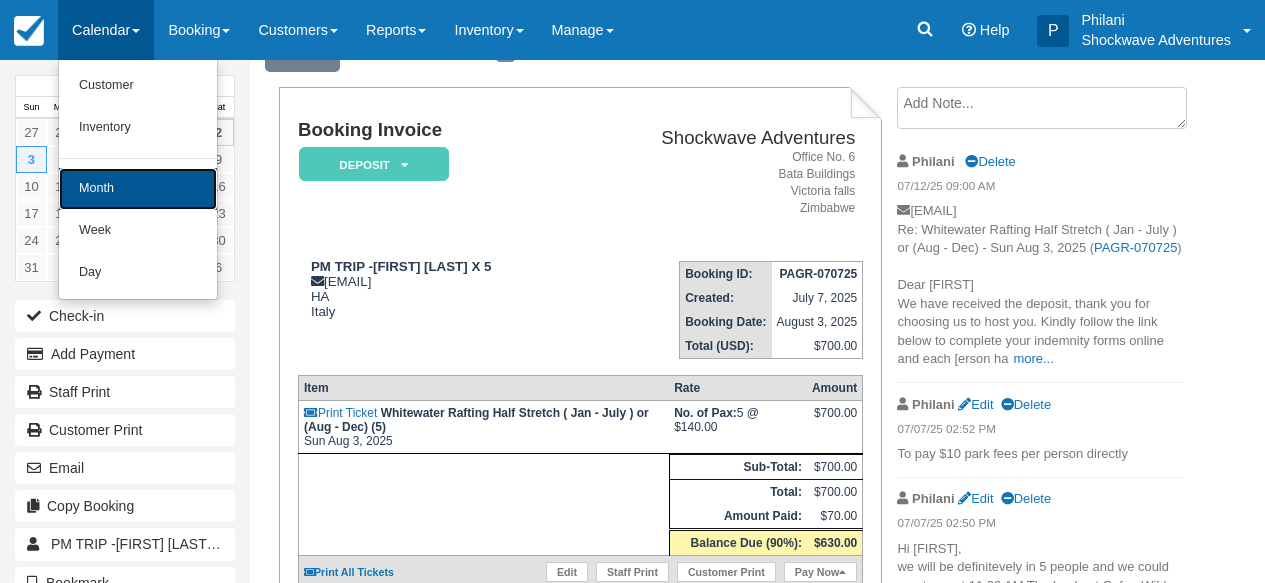 click on "Month" at bounding box center (138, 189) 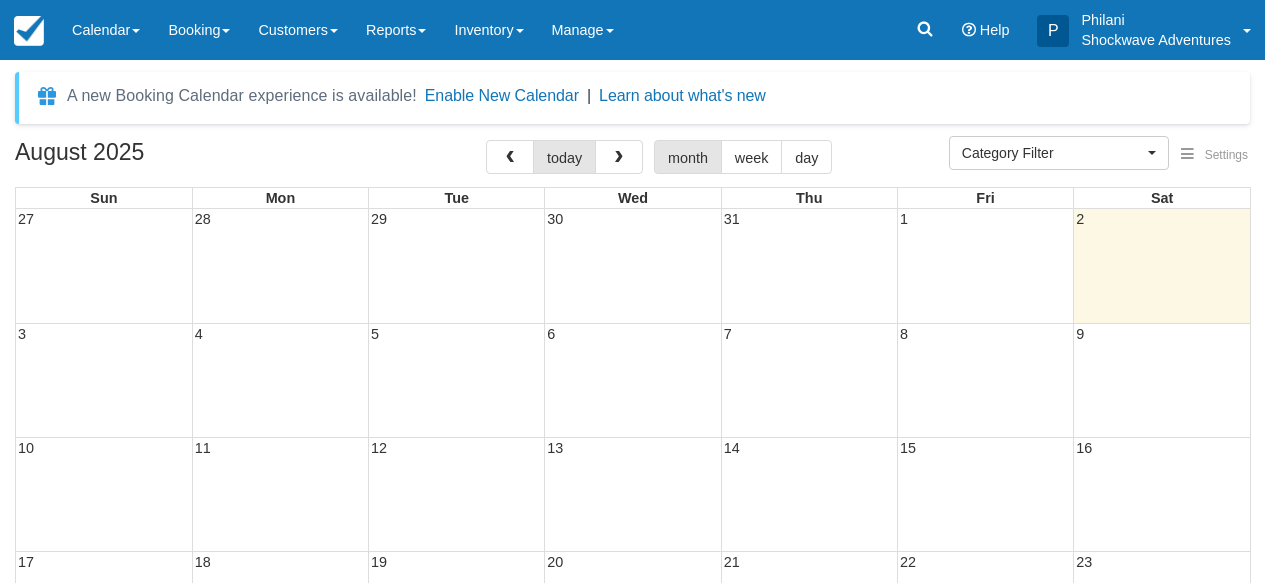 select 